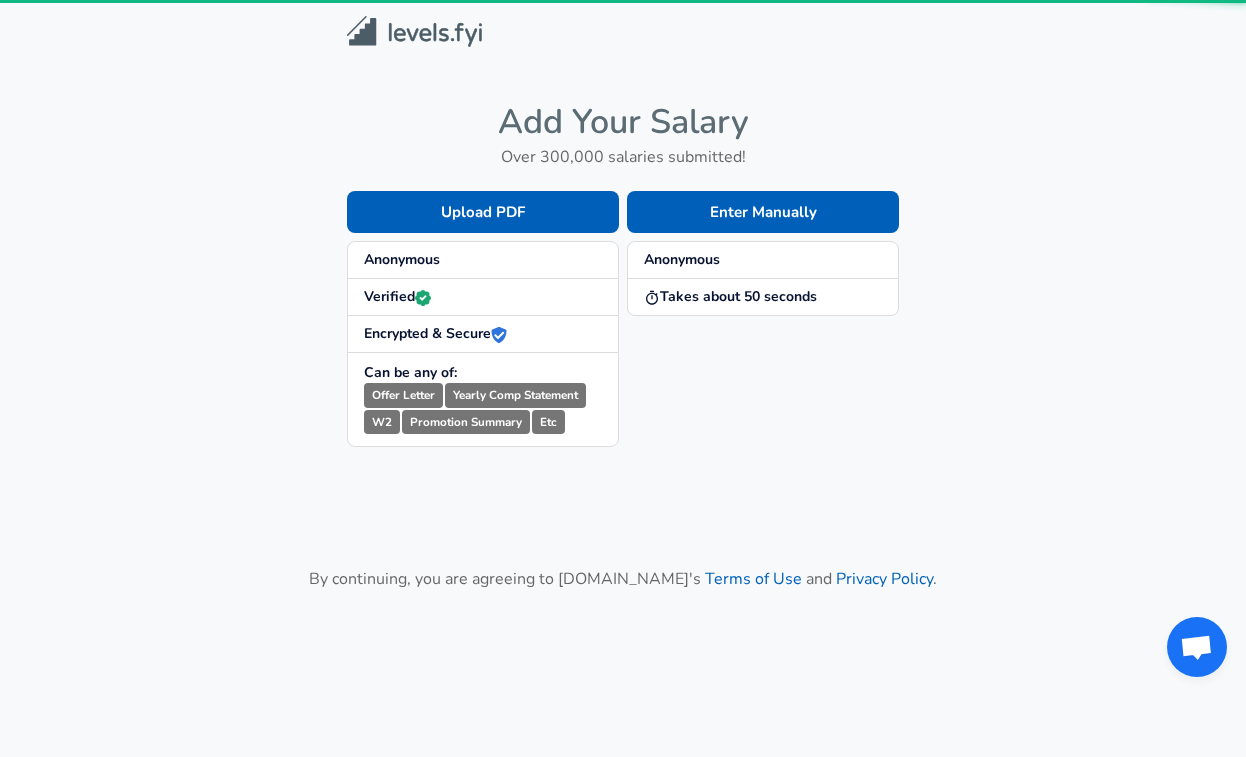 scroll, scrollTop: 0, scrollLeft: 0, axis: both 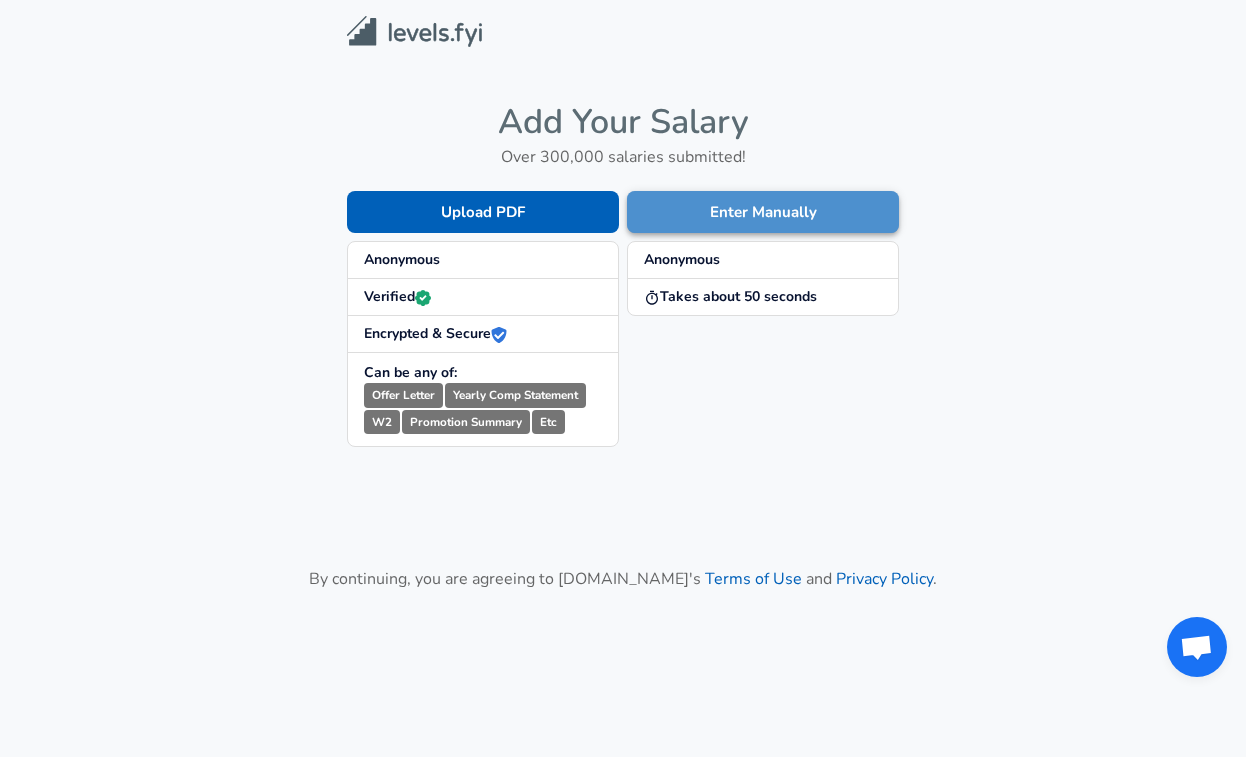 click on "Enter Manually" at bounding box center [763, 212] 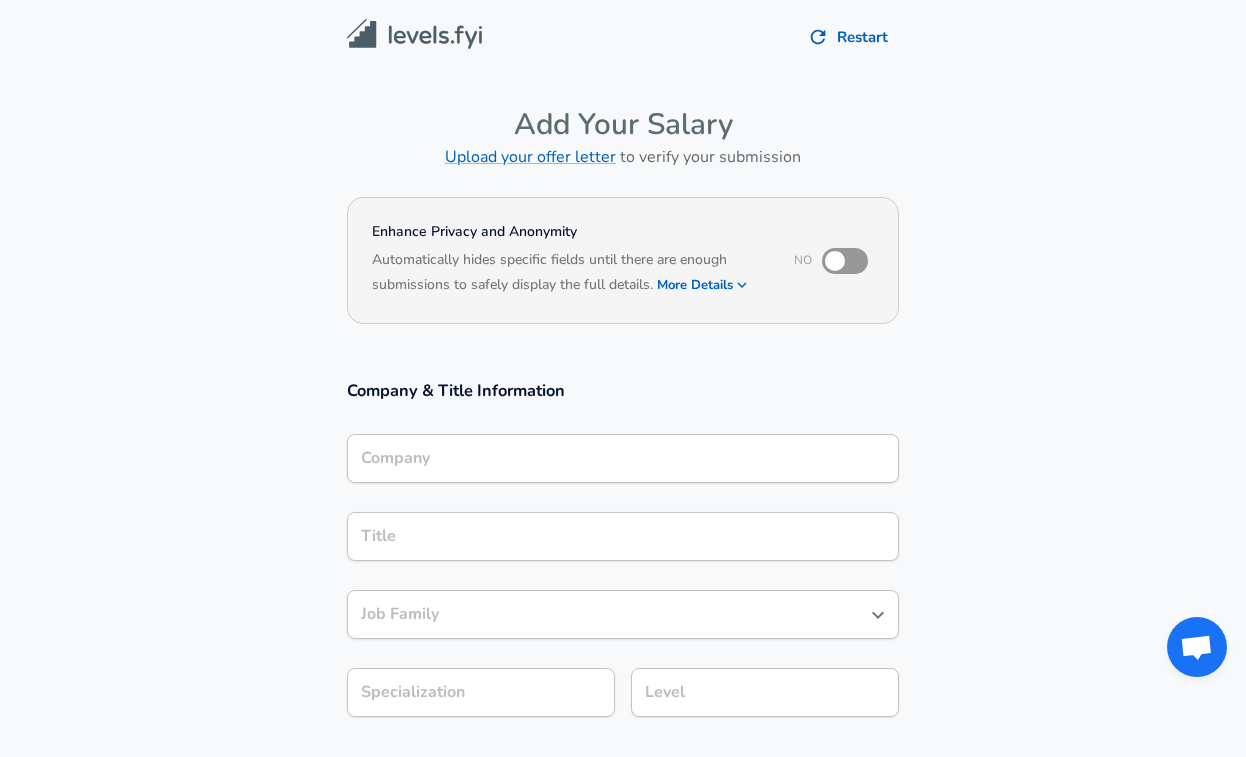 scroll, scrollTop: 20, scrollLeft: 0, axis: vertical 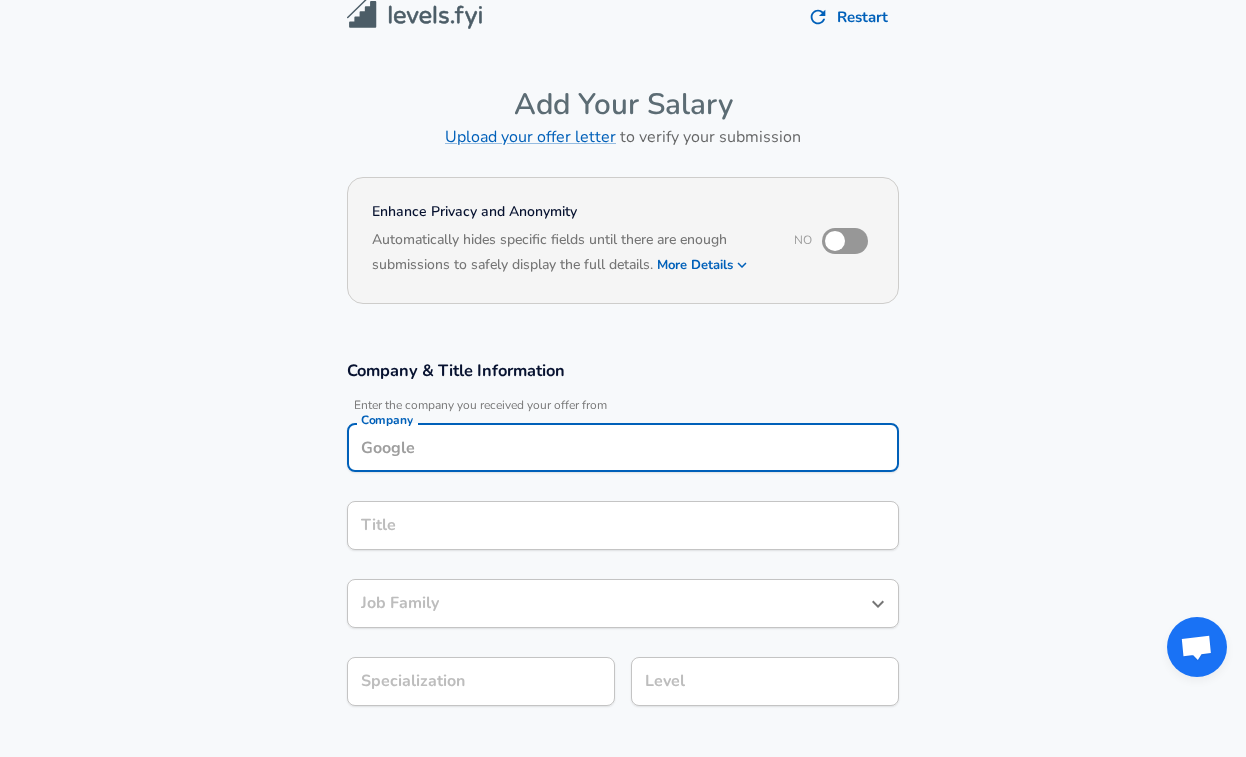 click on "Company" at bounding box center (623, 447) 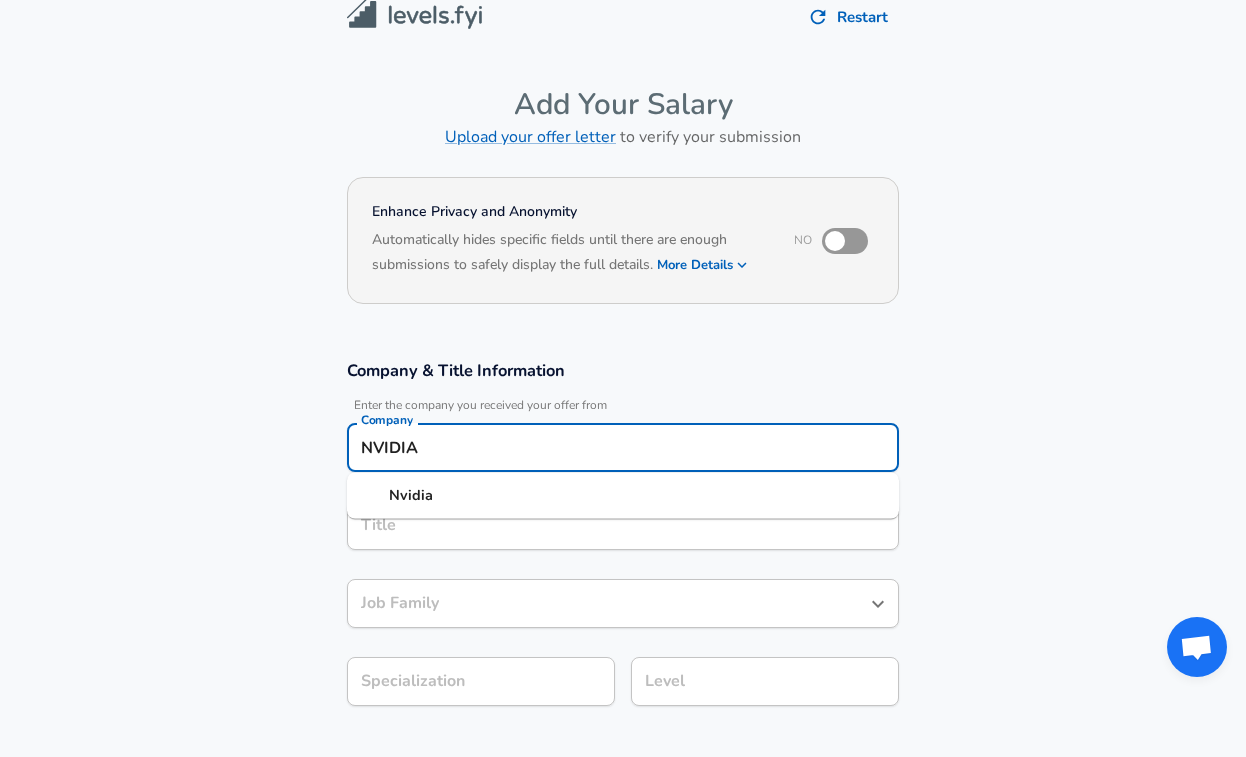 click on "Nvidia" at bounding box center [411, 495] 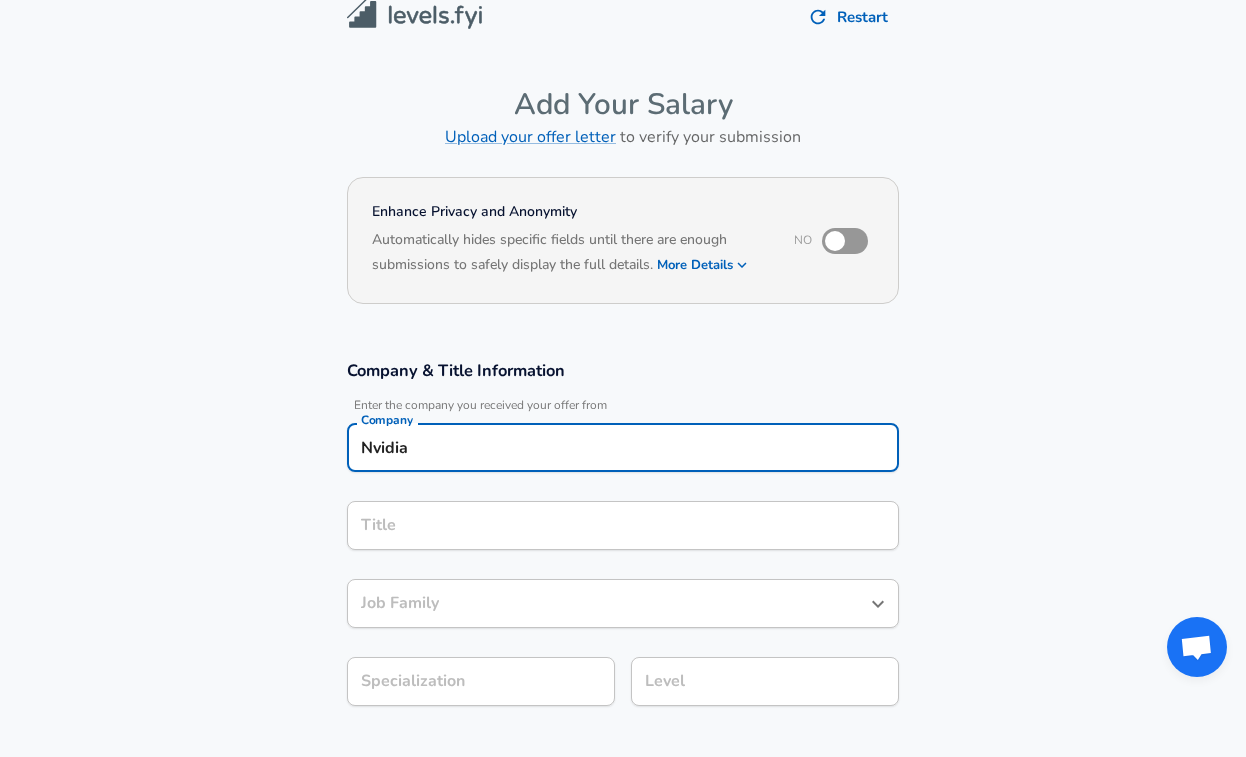 type on "Nvidia" 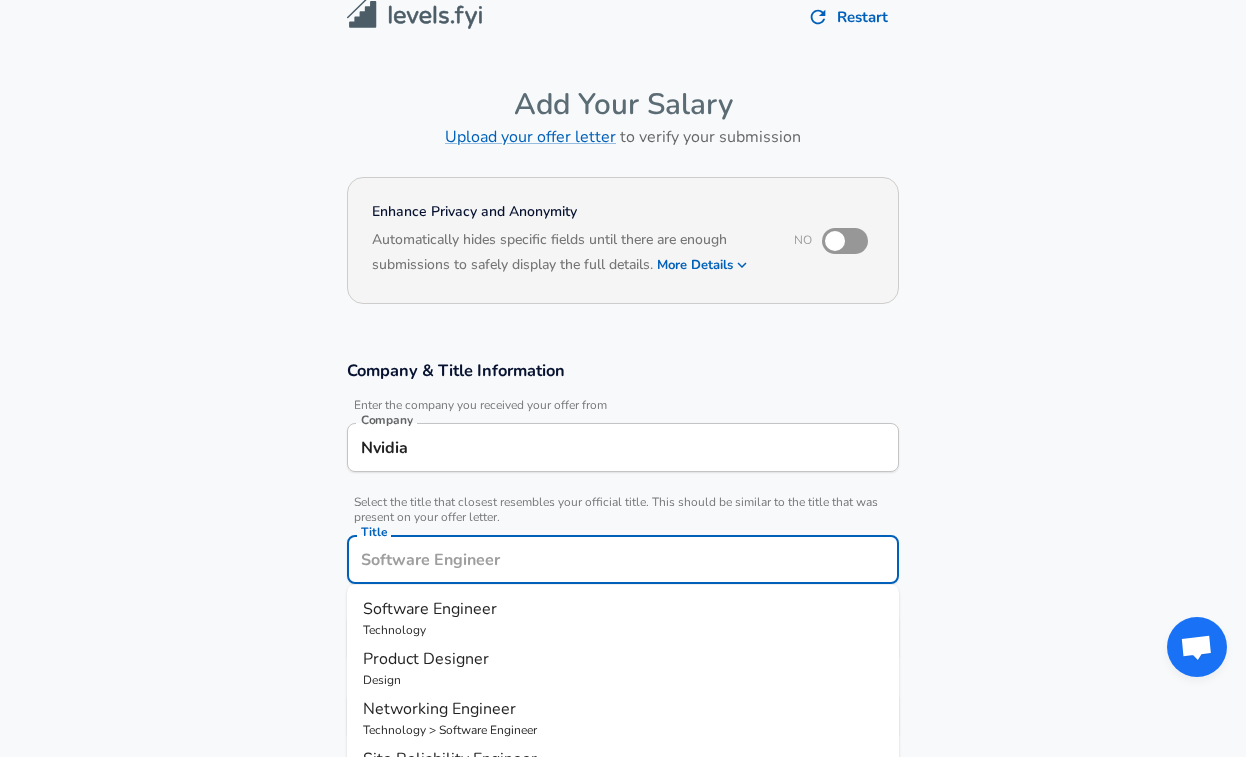 scroll, scrollTop: 60, scrollLeft: 0, axis: vertical 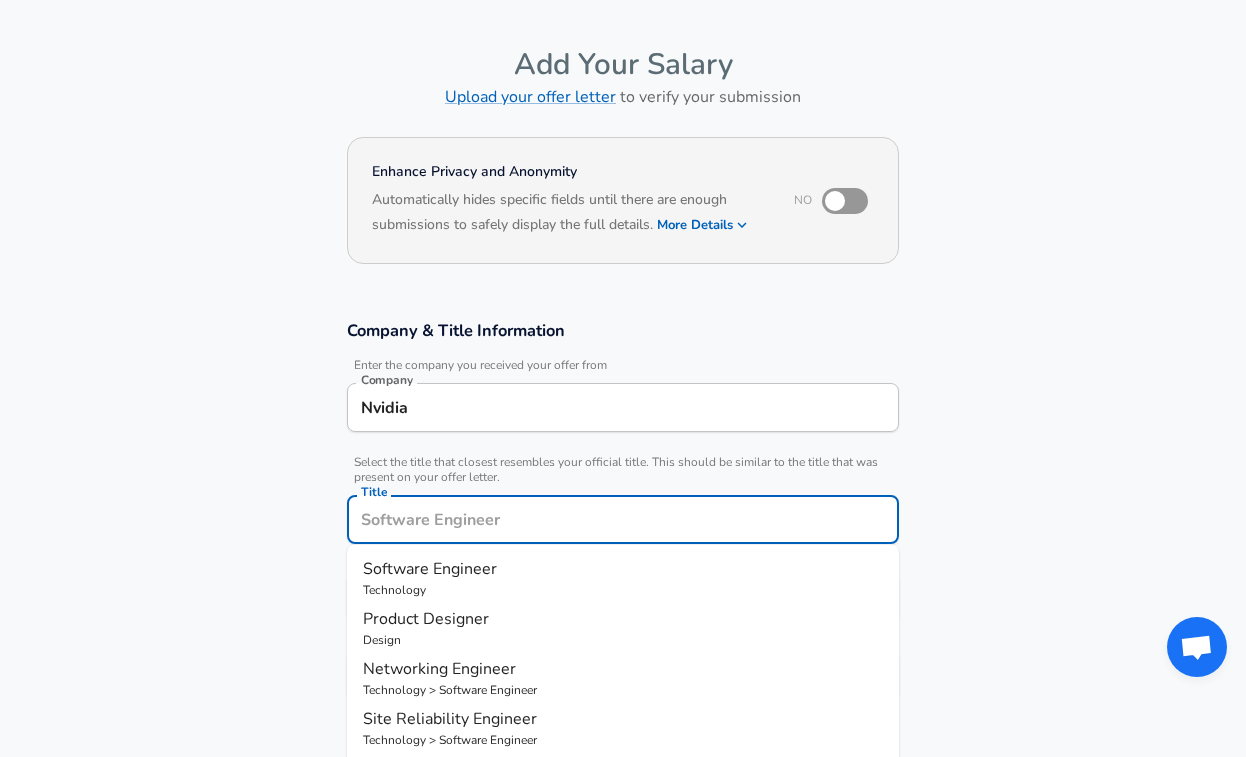 click on "Title" at bounding box center [623, 519] 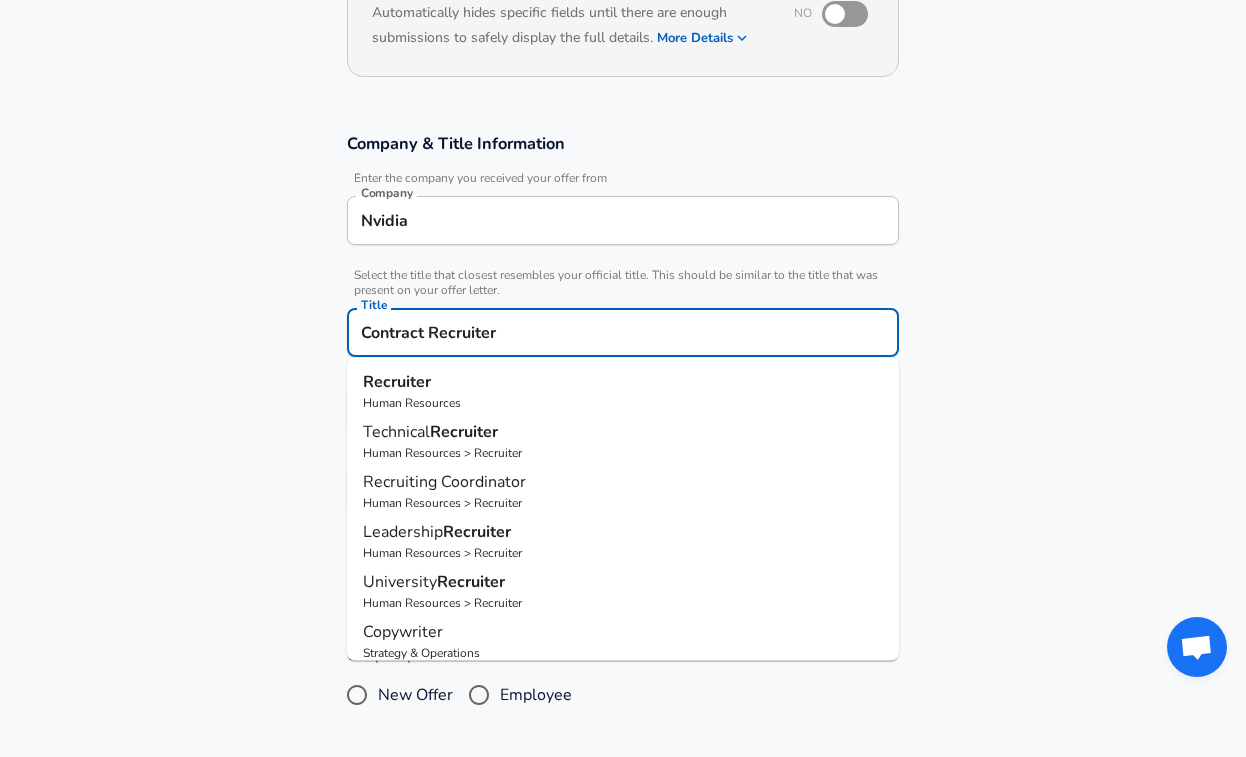 scroll, scrollTop: 248, scrollLeft: 0, axis: vertical 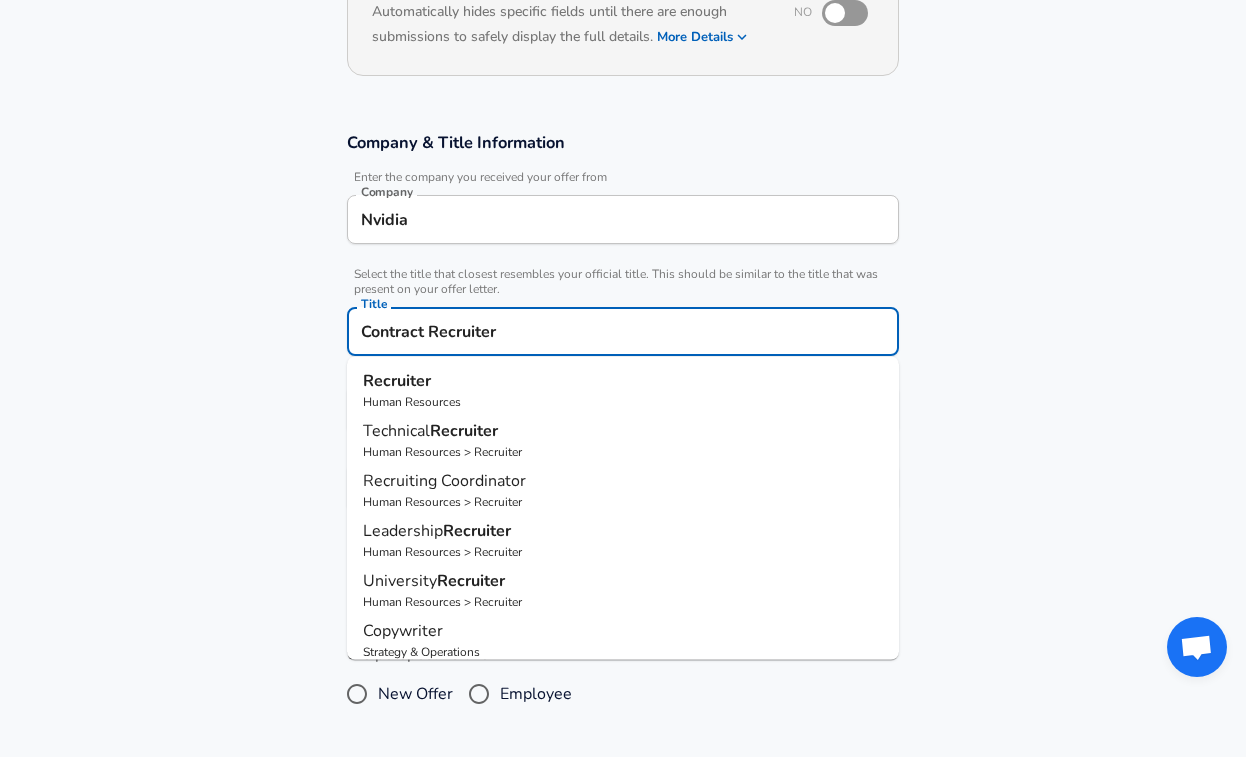 click on "Technical" at bounding box center [396, 431] 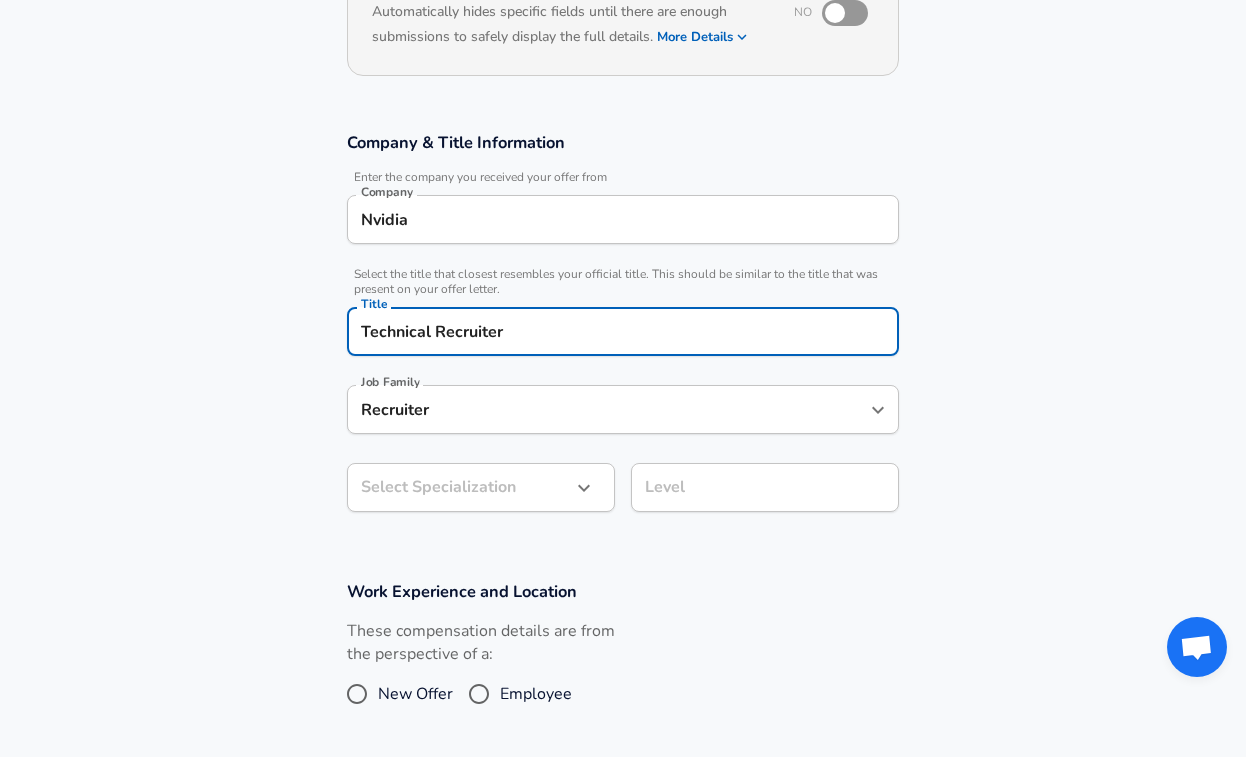 click on "Technical Recruiter" at bounding box center (623, 331) 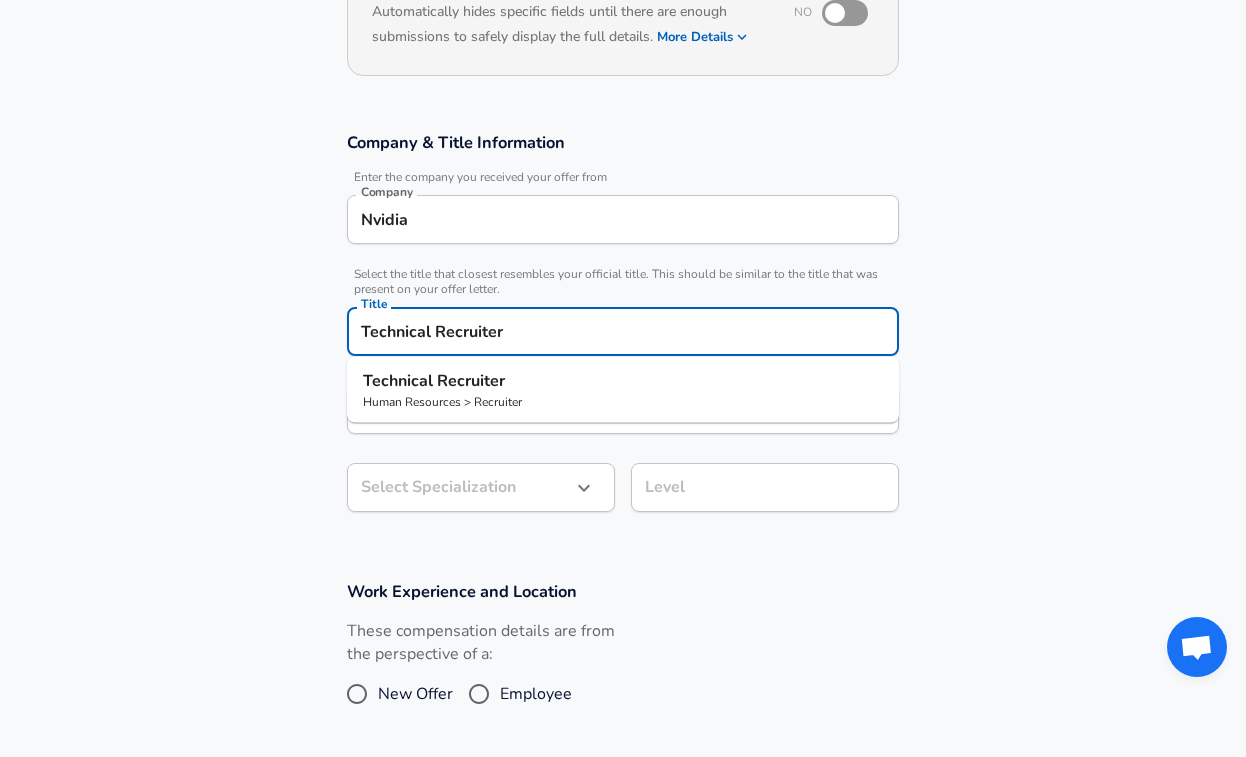 type on "Technical Recruiter" 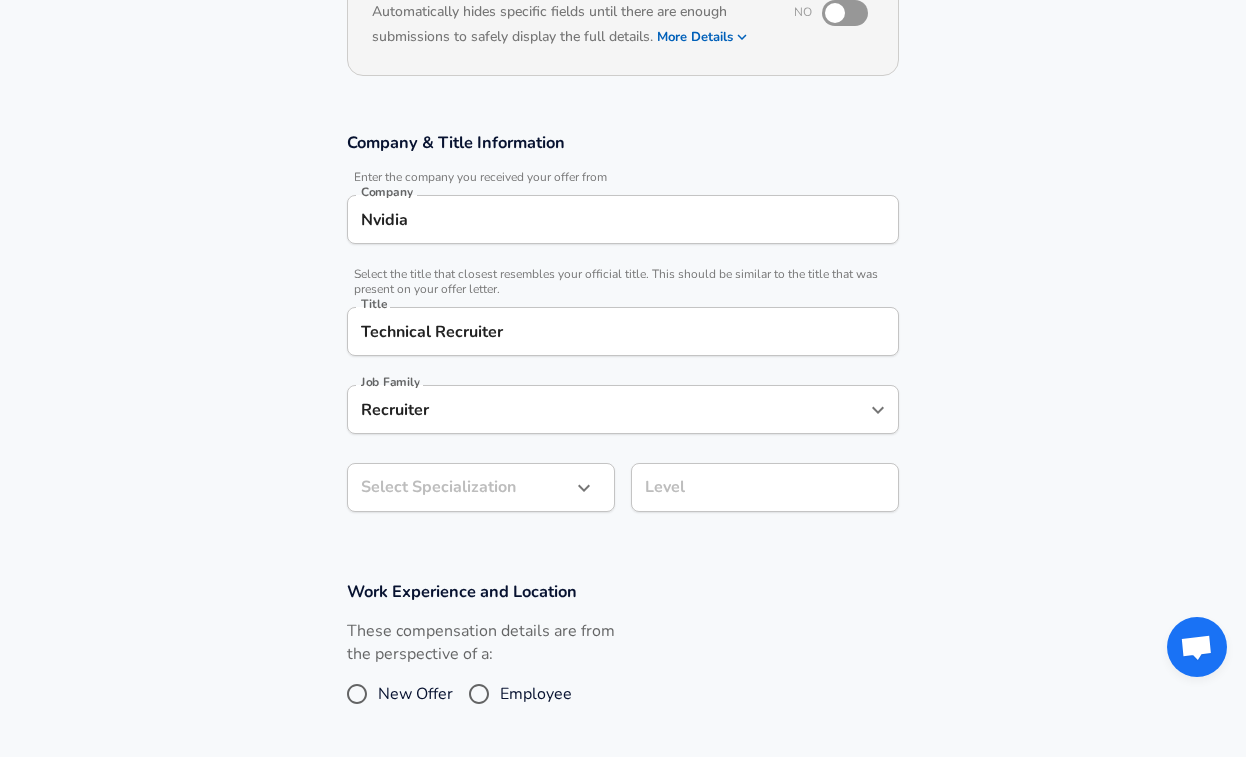 scroll, scrollTop: 308, scrollLeft: 0, axis: vertical 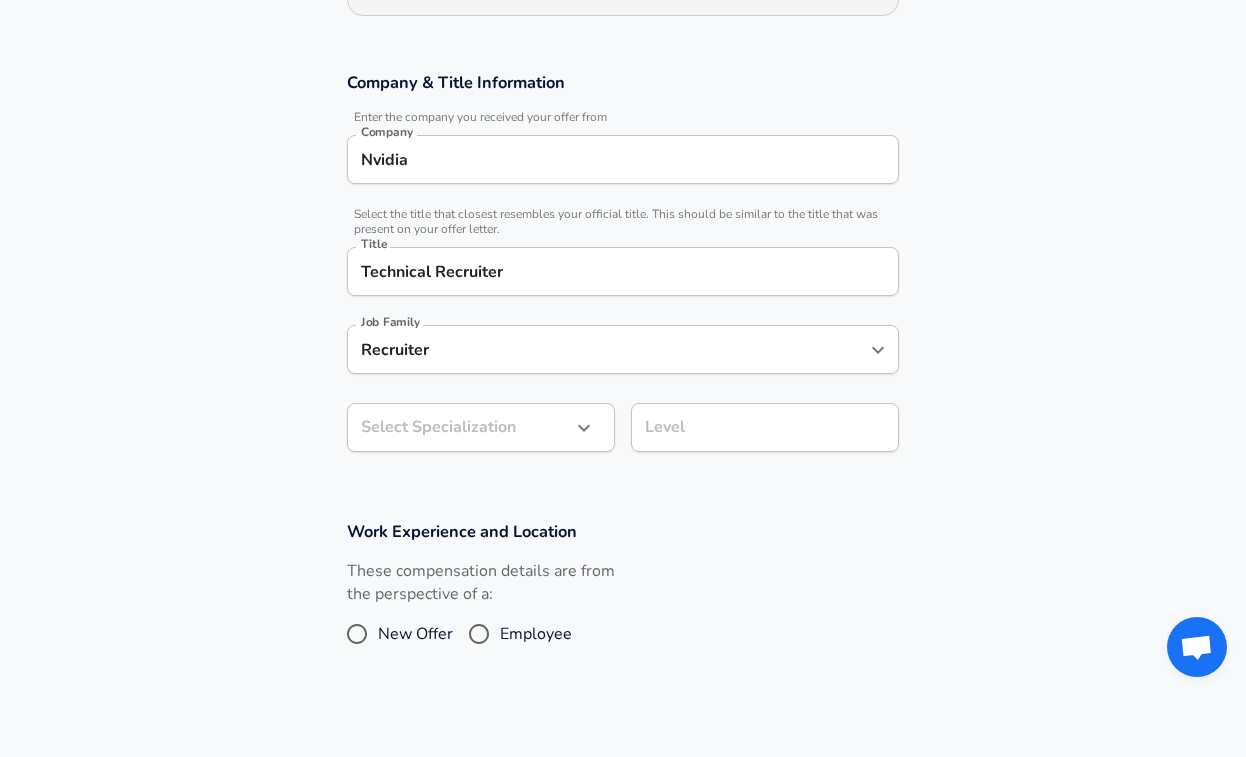 click on "Restart Add Your Salary Upload your offer letter   to verify your submission Enhance Privacy and Anonymity No Automatically hides specific fields until there are enough submissions to safely display the full details.   More Details Based on your submission and the data points that we have already collected, we will automatically hide and anonymize specific fields if there aren't enough data points to remain sufficiently anonymous. Company & Title Information   Enter the company you received your offer from Company Nvidia Company   Select the title that closest resembles your official title. This should be similar to the title that was present on your offer letter. Title Technical Recruiter Title Job Family Recruiter Job Family Select Specialization ​ Select Specialization Level Level Work Experience and Location These compensation details are from the perspective of a: New Offer Employee Submit Salary By continuing, you are agreeing to [DOMAIN_NAME][PERSON_NAME]'s   Terms of Use   and   Privacy Policy . © [DATE] -  [DATE]" at bounding box center (623, 70) 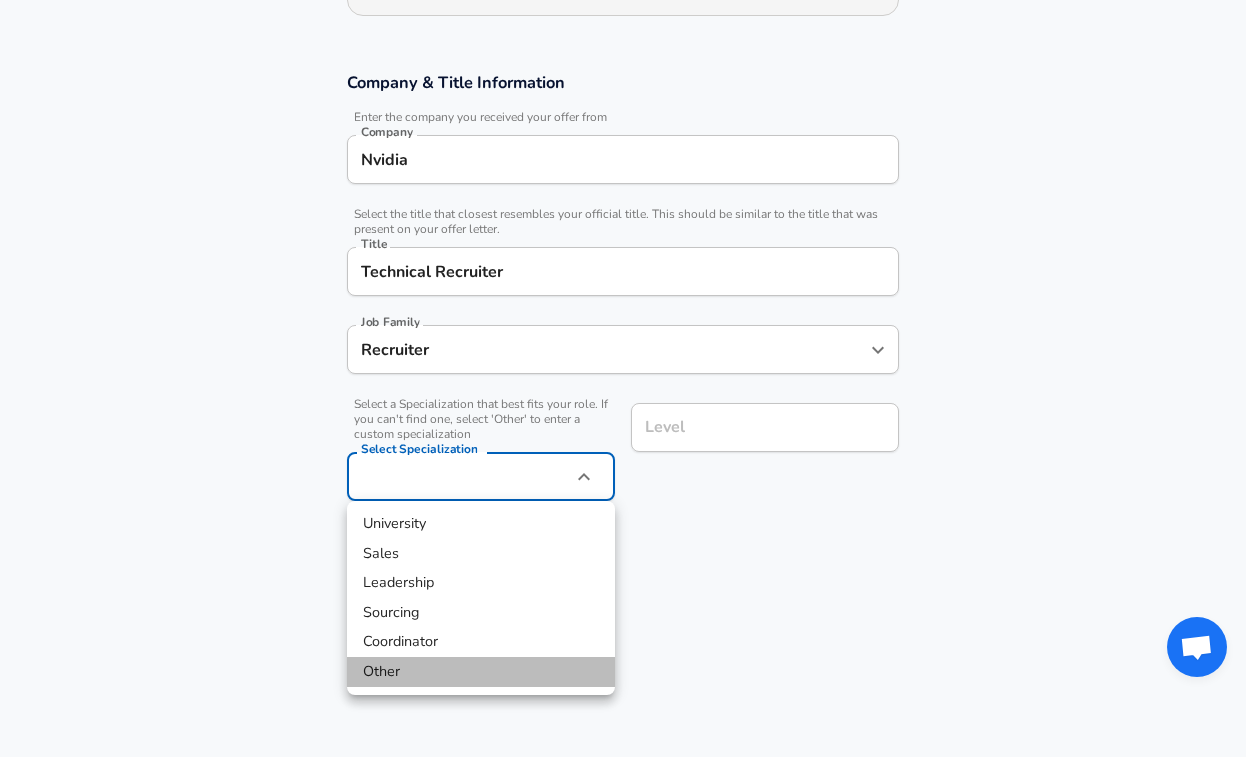 click on "Other" at bounding box center [481, 672] 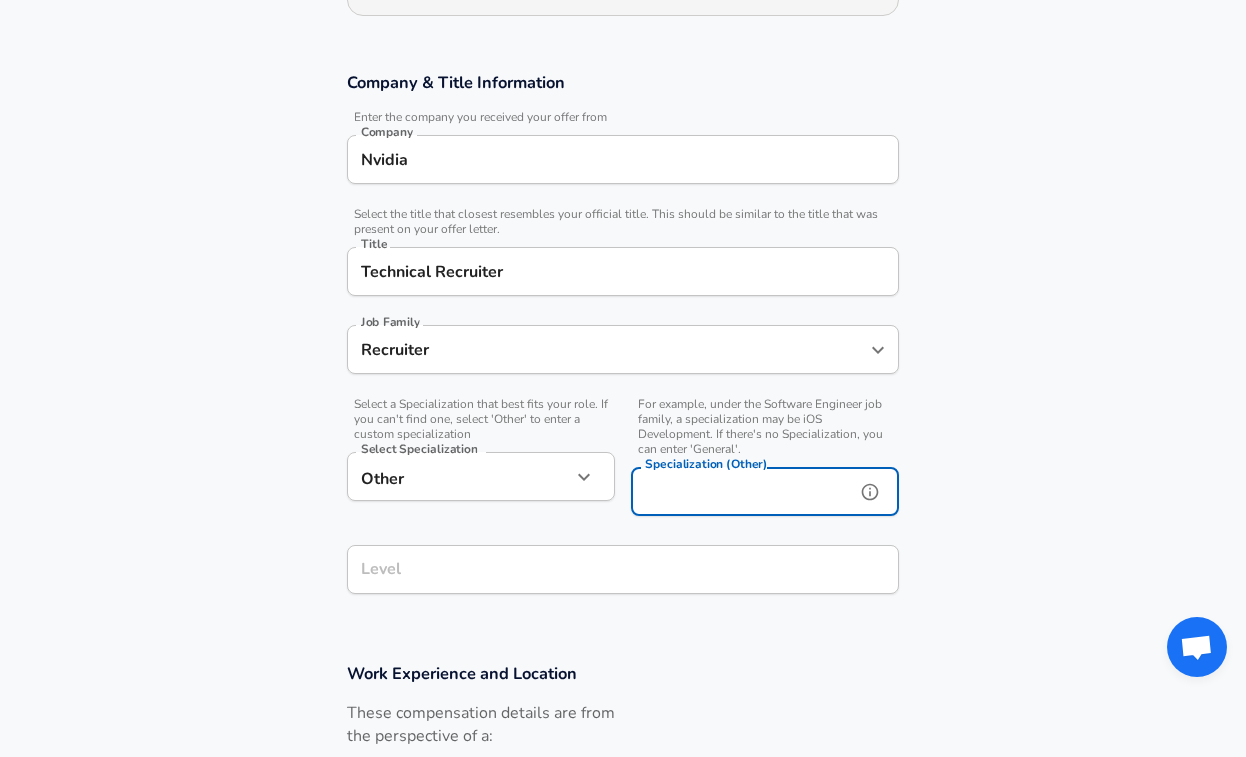 click on "Specialization (Other)" at bounding box center (739, 491) 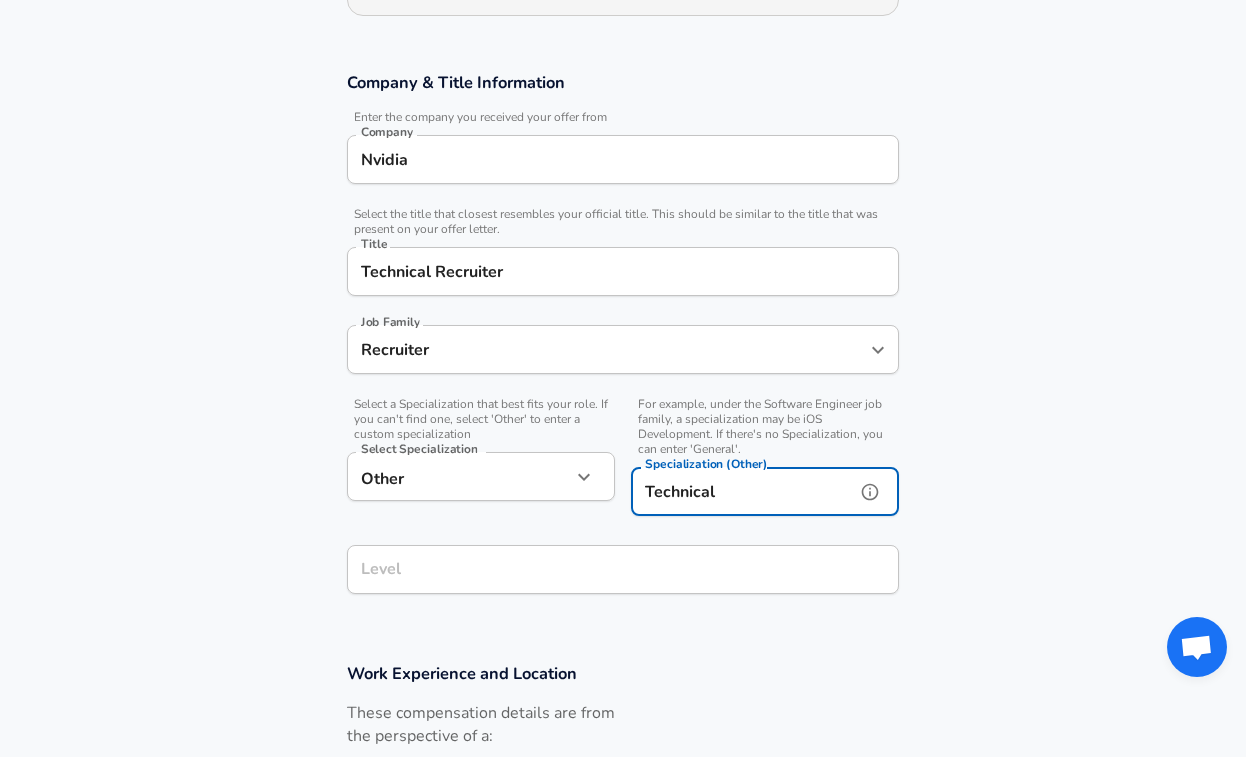 type on "Technical" 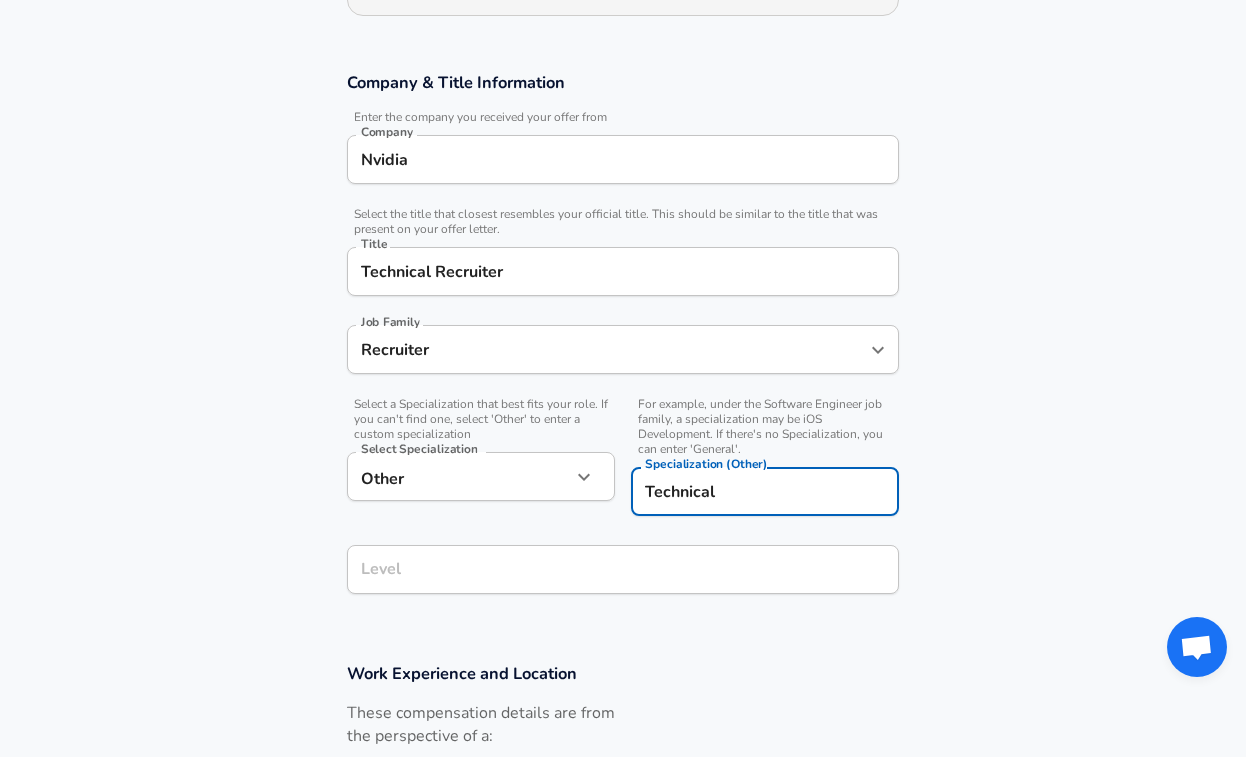 scroll, scrollTop: 348, scrollLeft: 0, axis: vertical 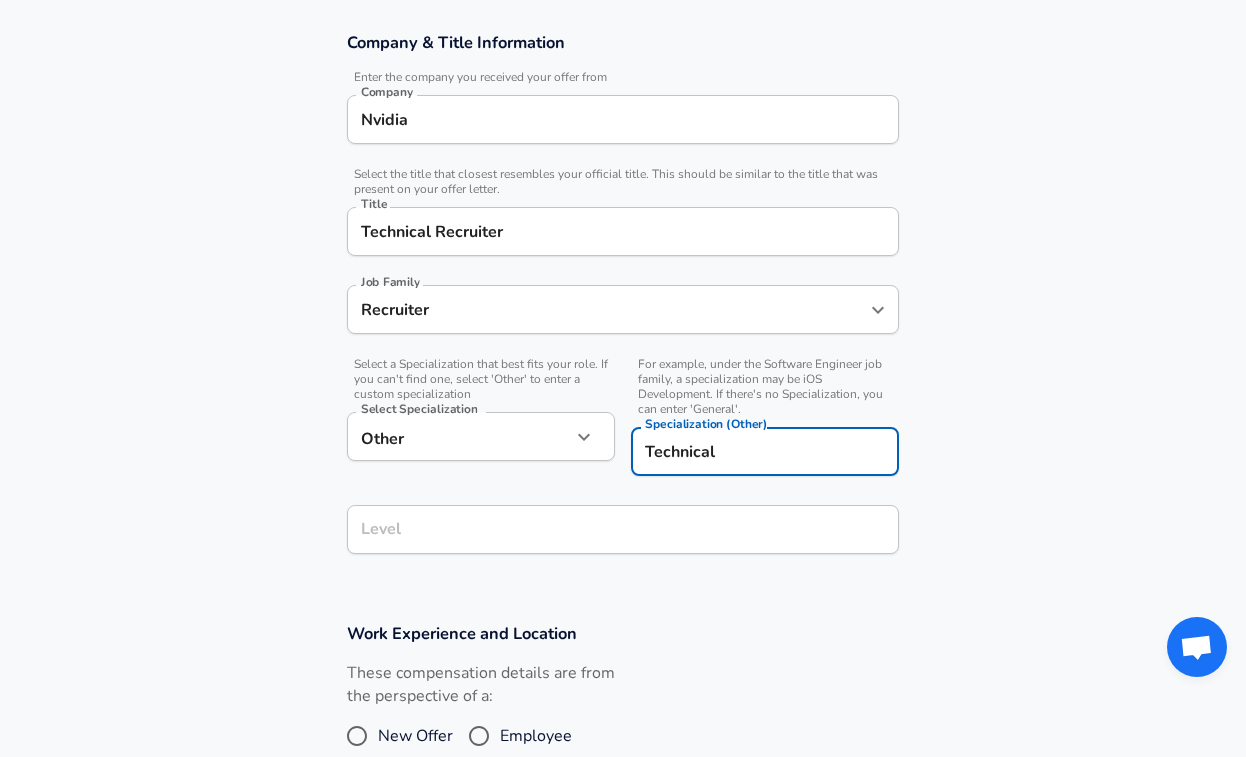 click on "Company & Title Information   Enter the company you received your offer from Company Nvidia Company   Select the title that closest resembles your official title. This should be similar to the title that was present on your offer letter. Title Technical Recruiter Title Job Family Recruiter Job Family   Select a Specialization that best fits your role. If you can't find one, select 'Other' to enter a custom specialization Select Specialization Other Other Select Specialization   For example, under the Software Engineer job family, a specialization may be iOS Development. If there's no Specialization, you can enter 'General'. Specialization (Other) Technical Specialization (Other) Level Level" at bounding box center [623, 299] 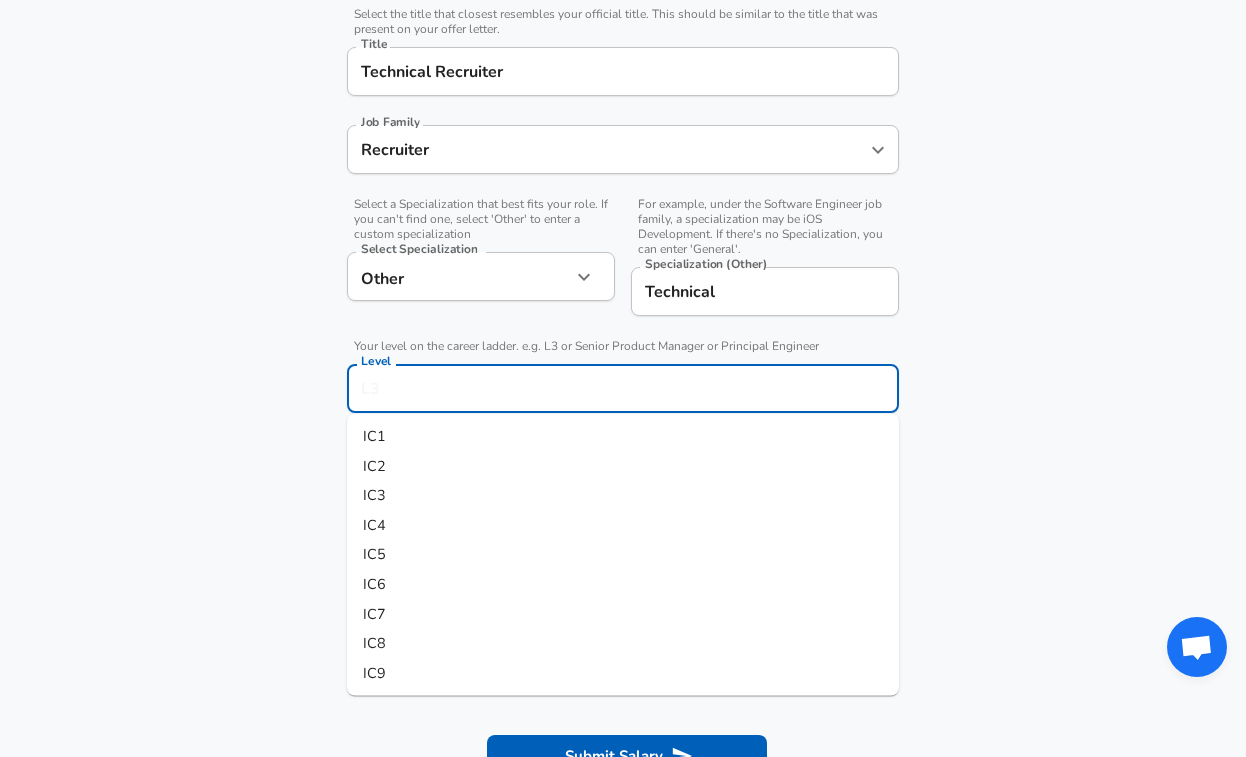 scroll, scrollTop: 512, scrollLeft: 0, axis: vertical 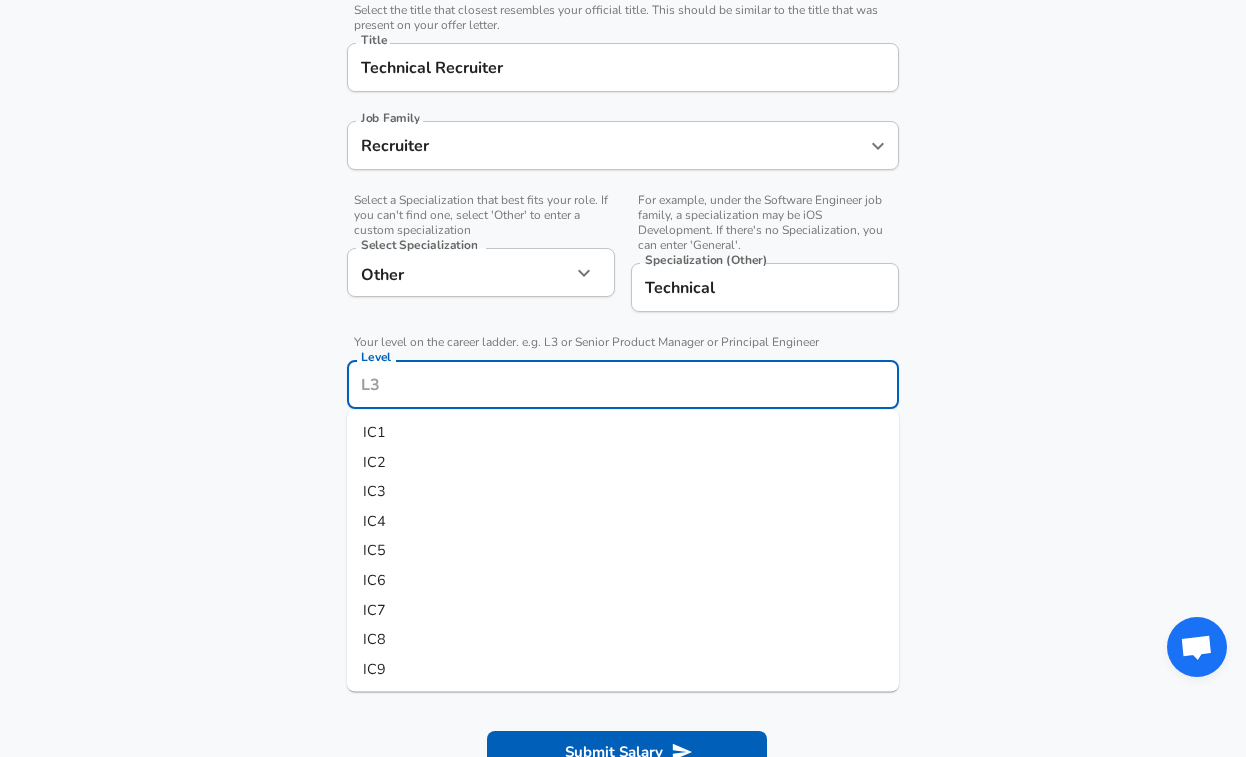 click on "IC5" at bounding box center (623, 551) 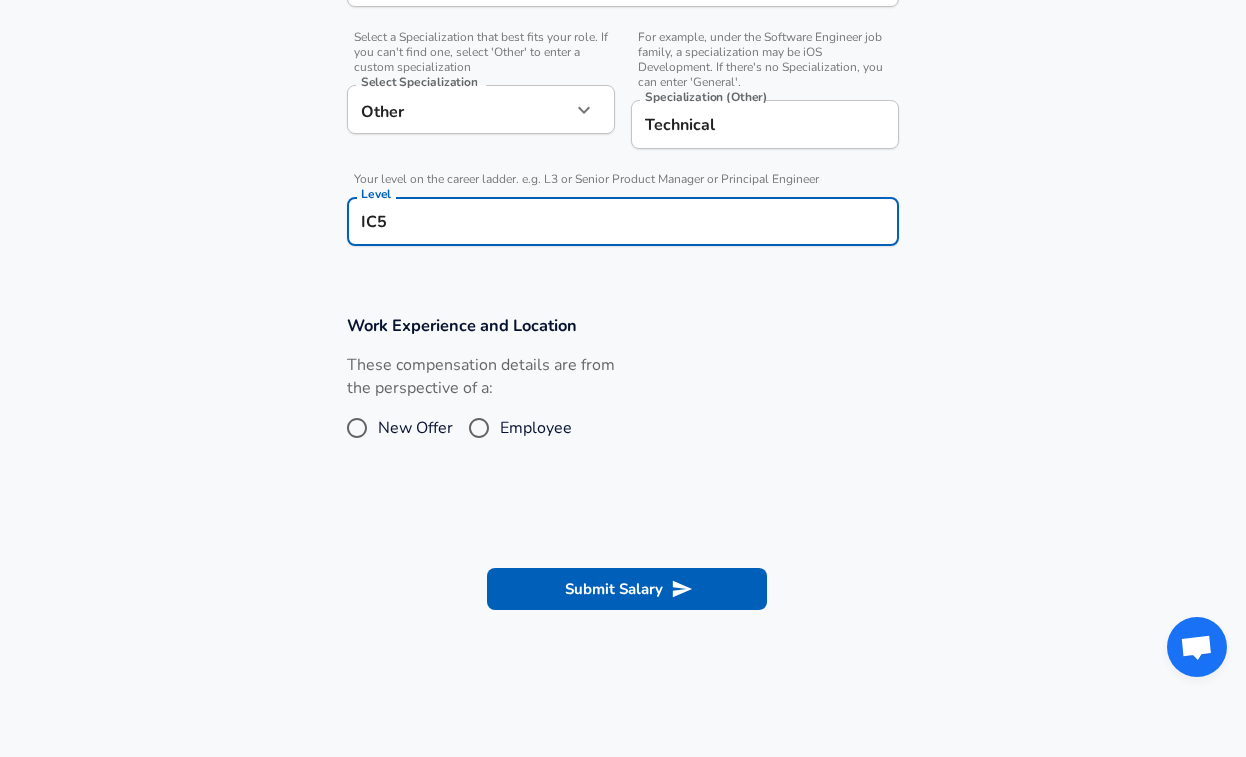 scroll, scrollTop: 679, scrollLeft: 0, axis: vertical 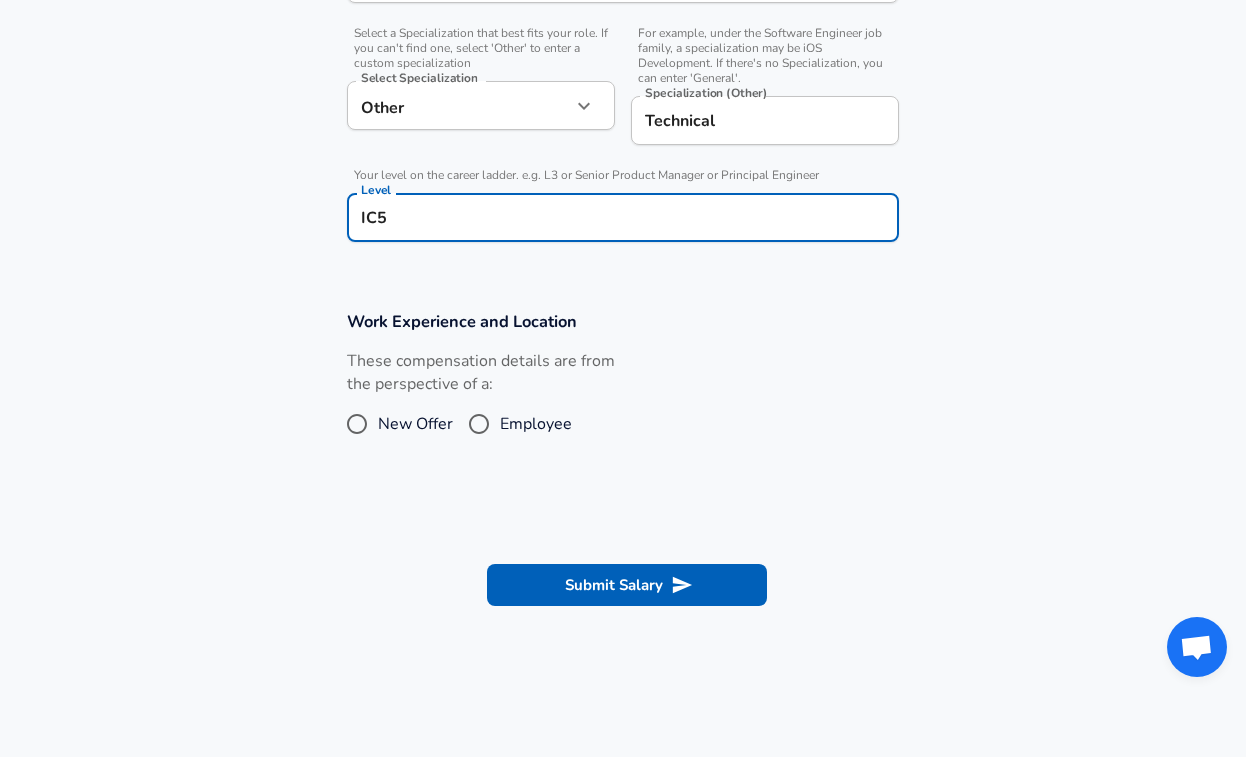 click on "New Offer" at bounding box center (357, 424) 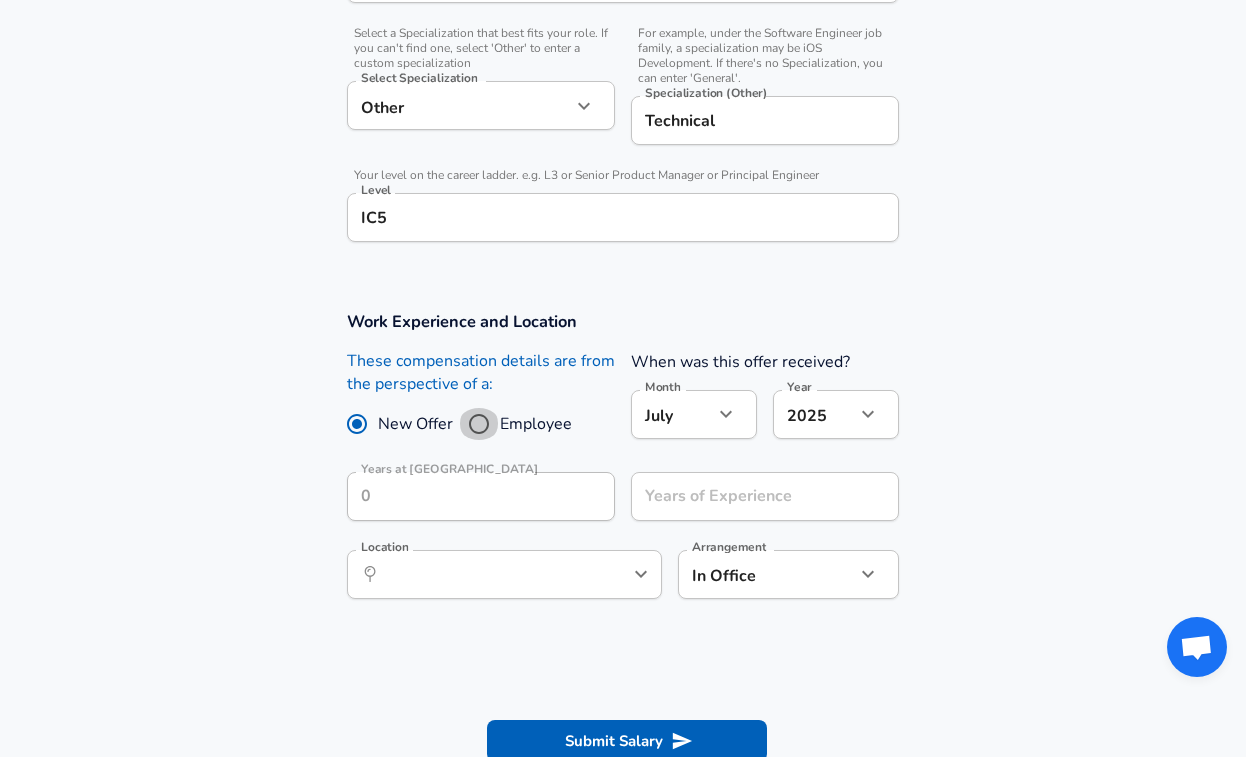 click on "Employee" at bounding box center [479, 424] 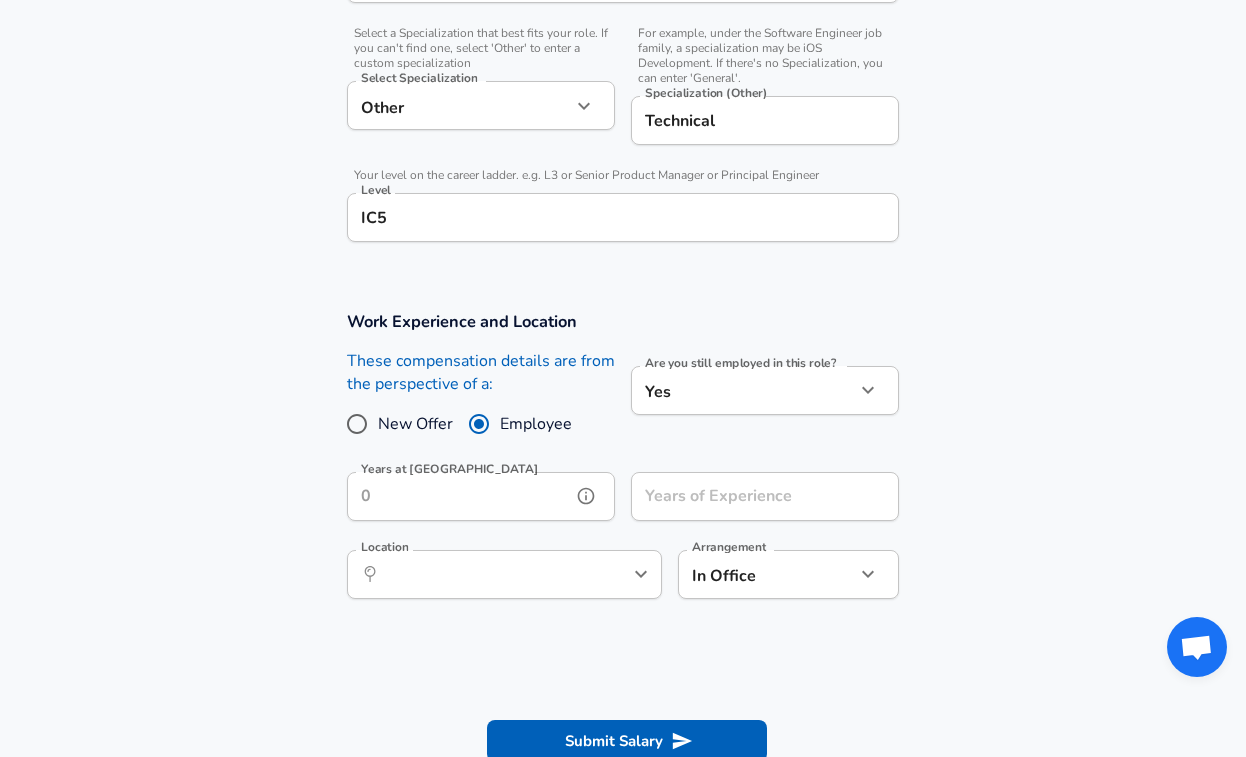 click on "Years at [GEOGRAPHIC_DATA]" at bounding box center [459, 496] 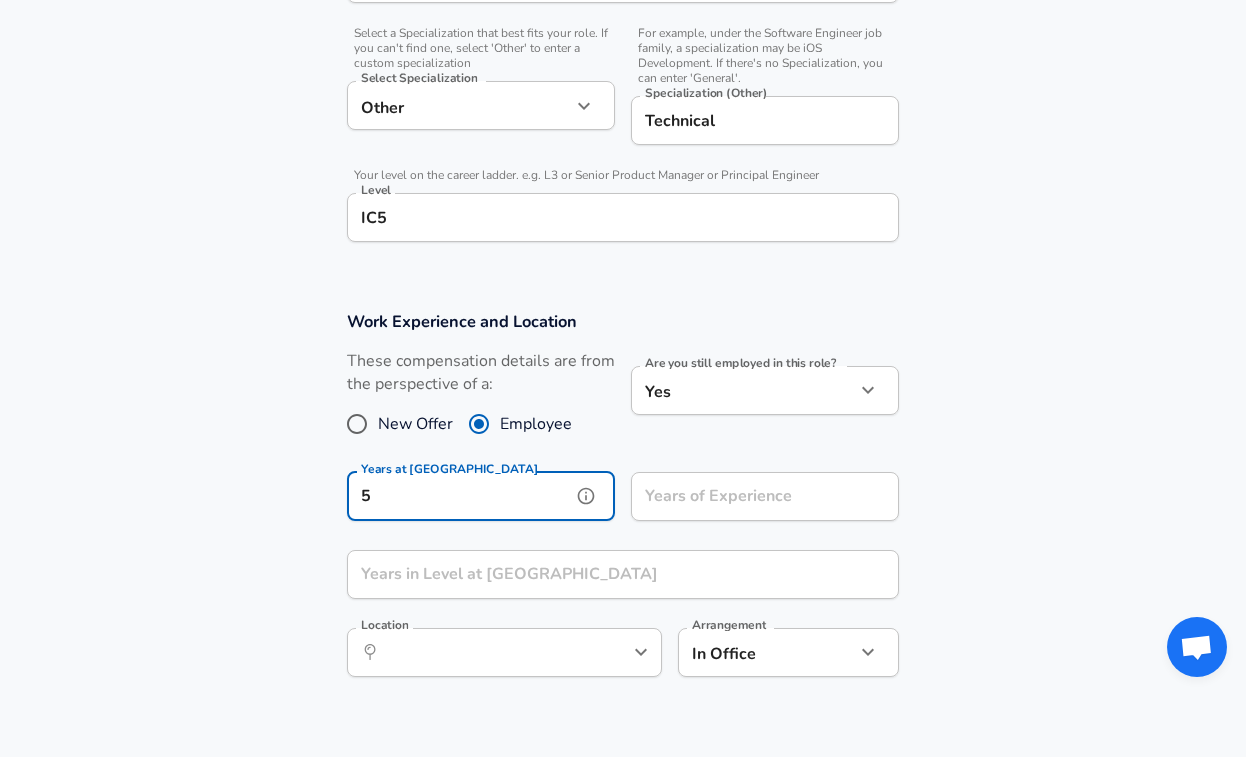 type on "5" 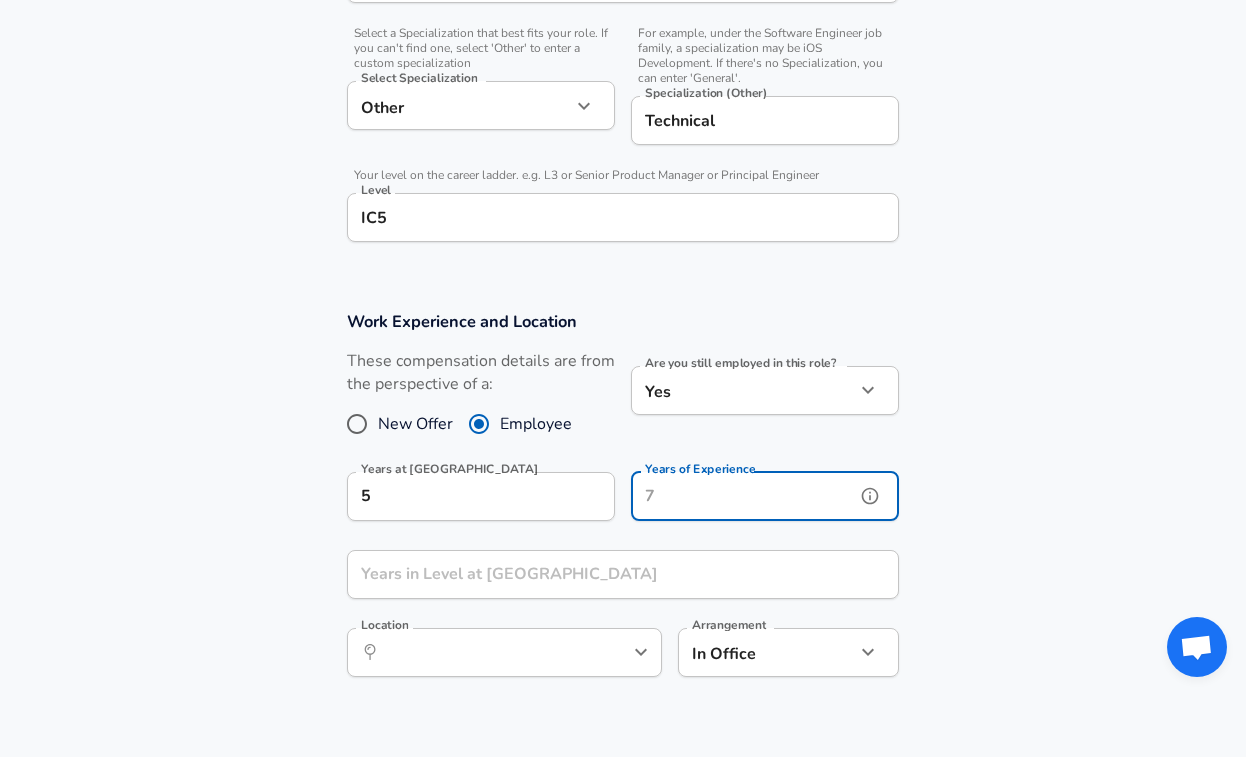 click on "Years of Experience" at bounding box center (743, 496) 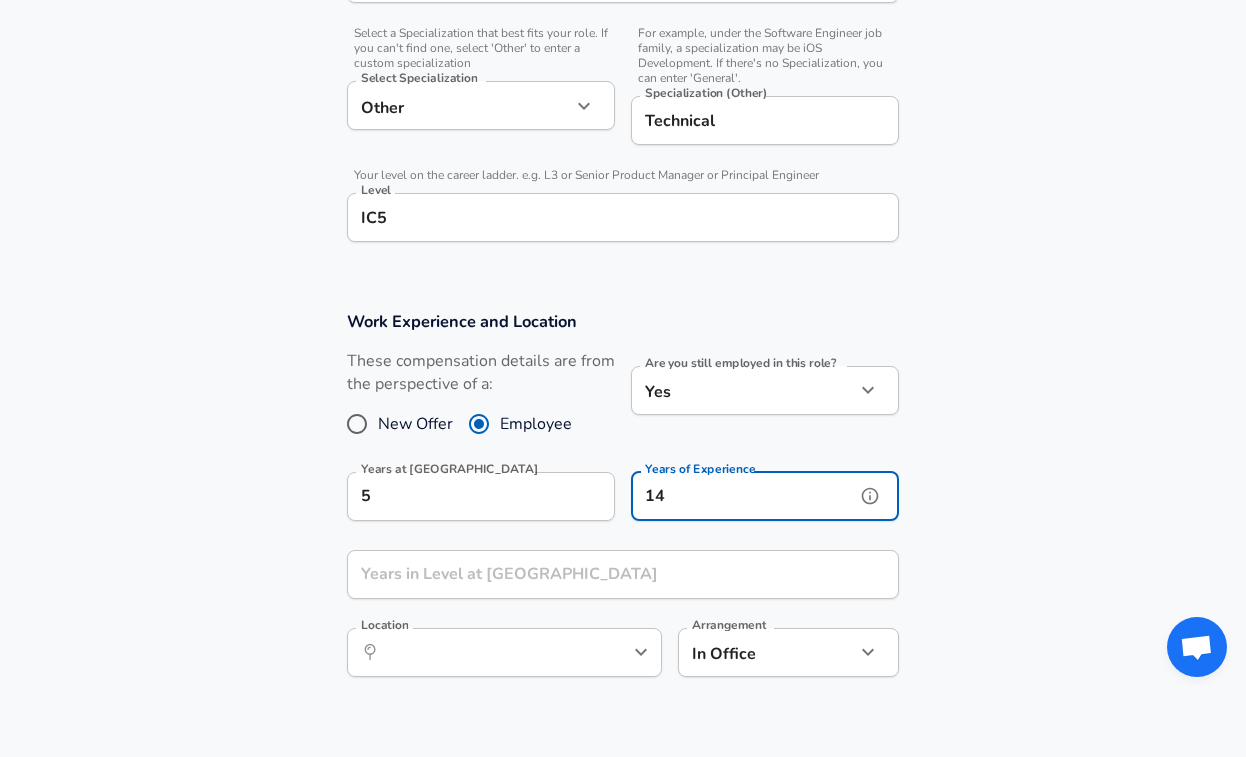 type on "14" 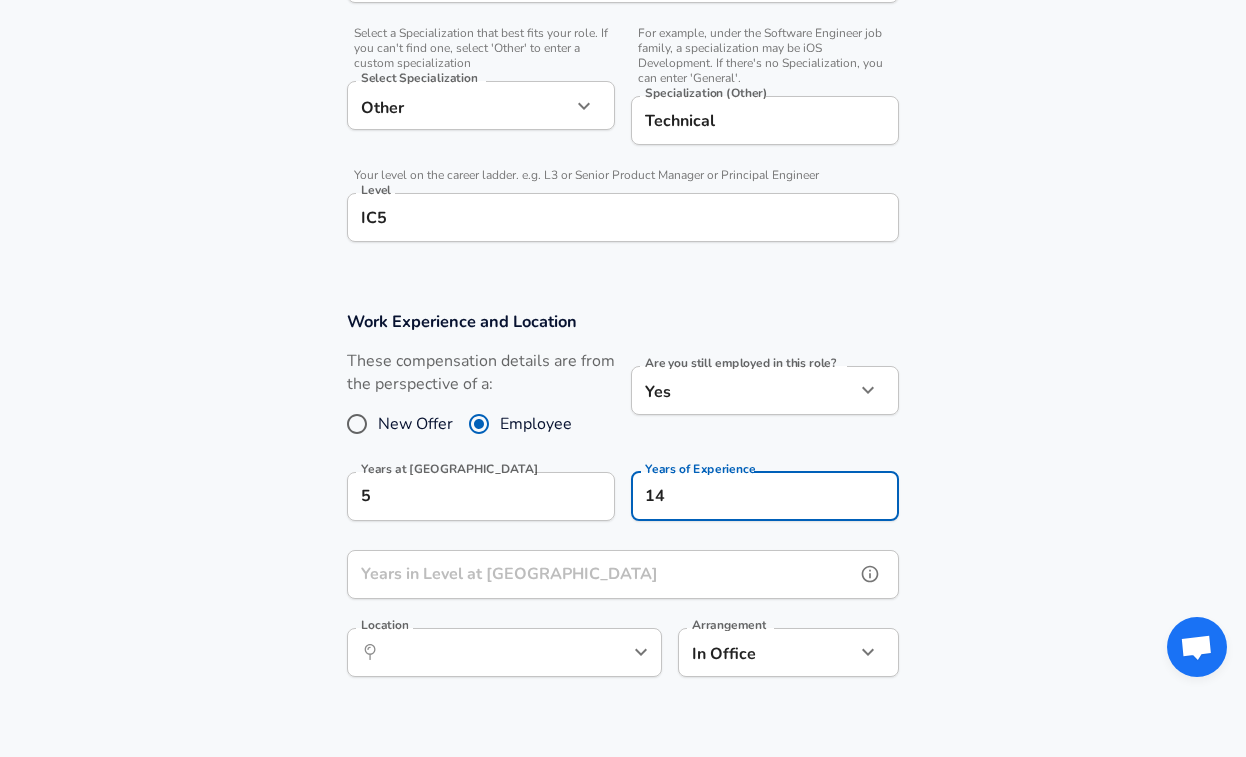click on "Years in Level at [GEOGRAPHIC_DATA]" at bounding box center [601, 574] 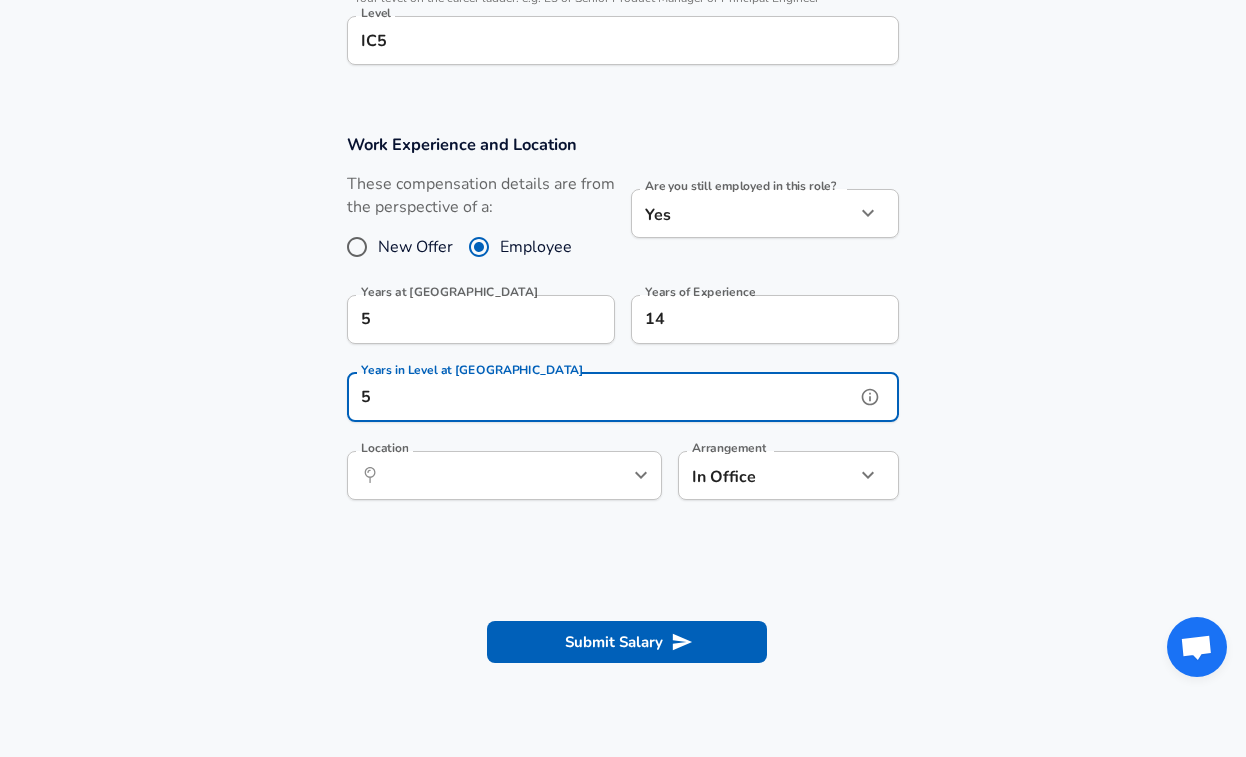 scroll, scrollTop: 864, scrollLeft: 0, axis: vertical 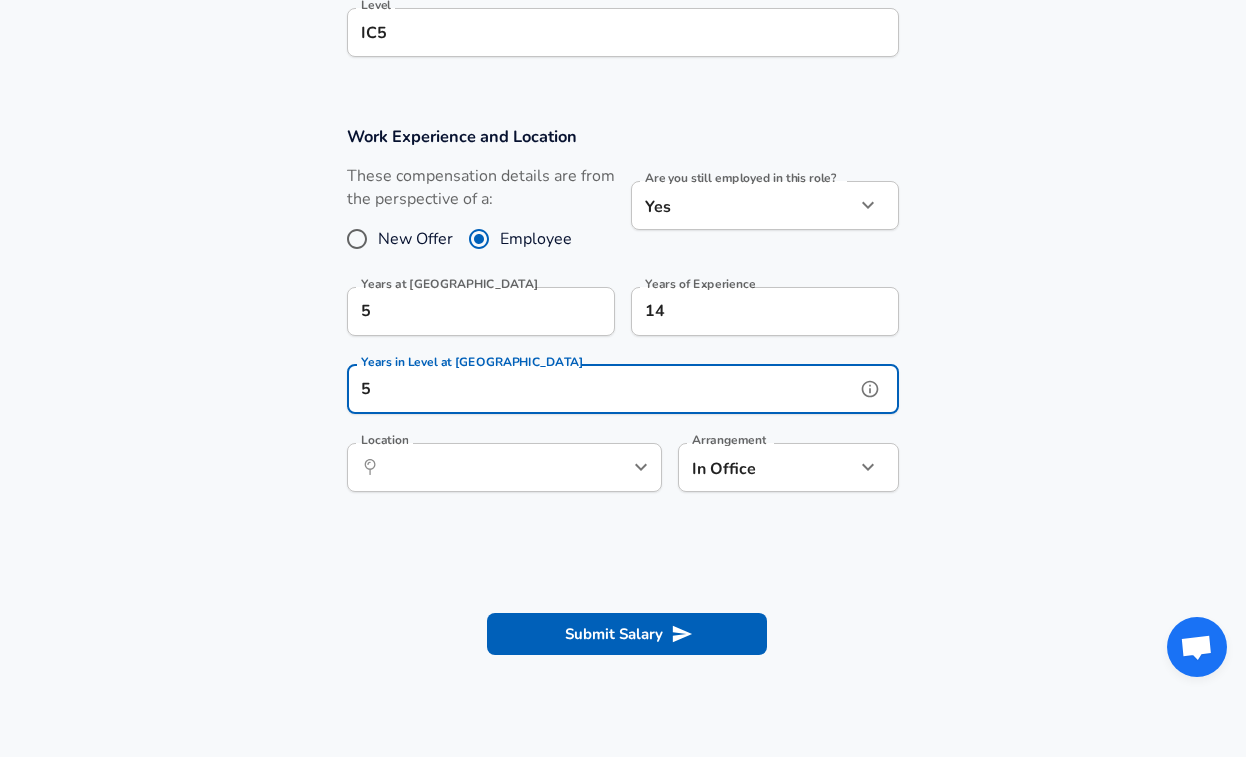 type on "5" 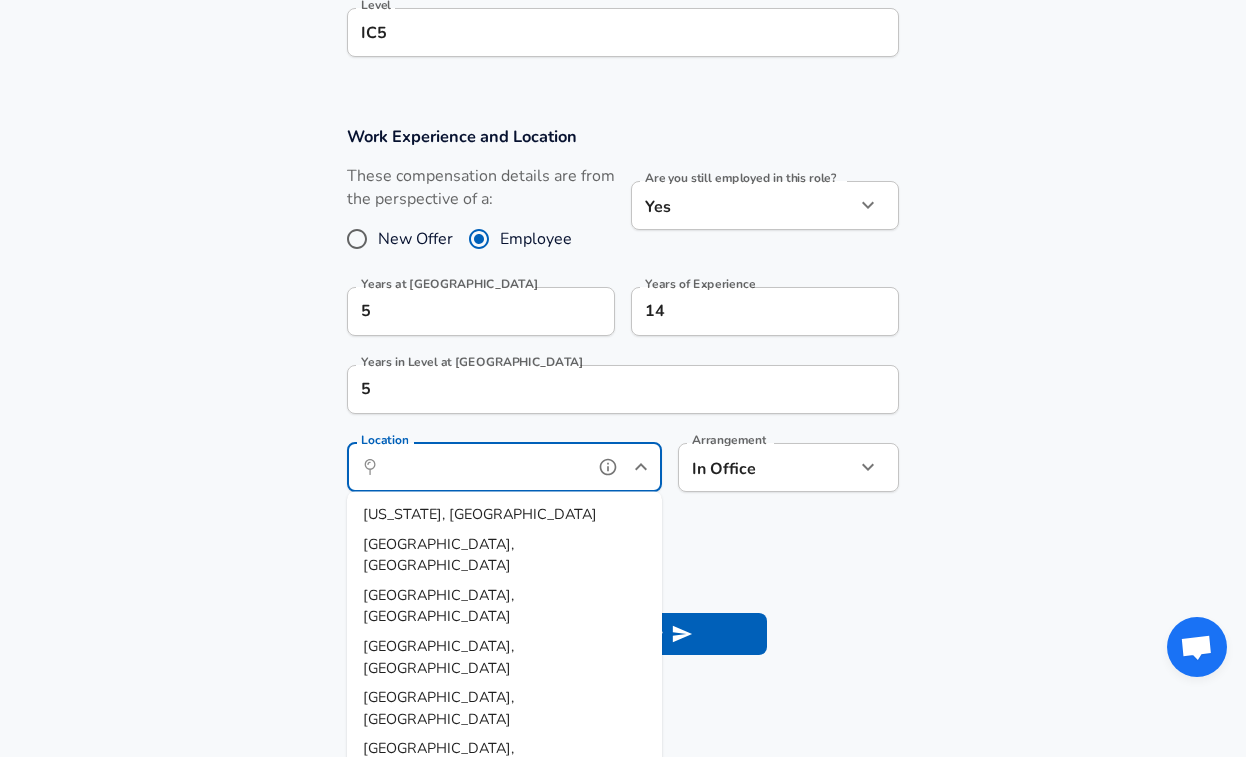 click on "Location" at bounding box center (482, 467) 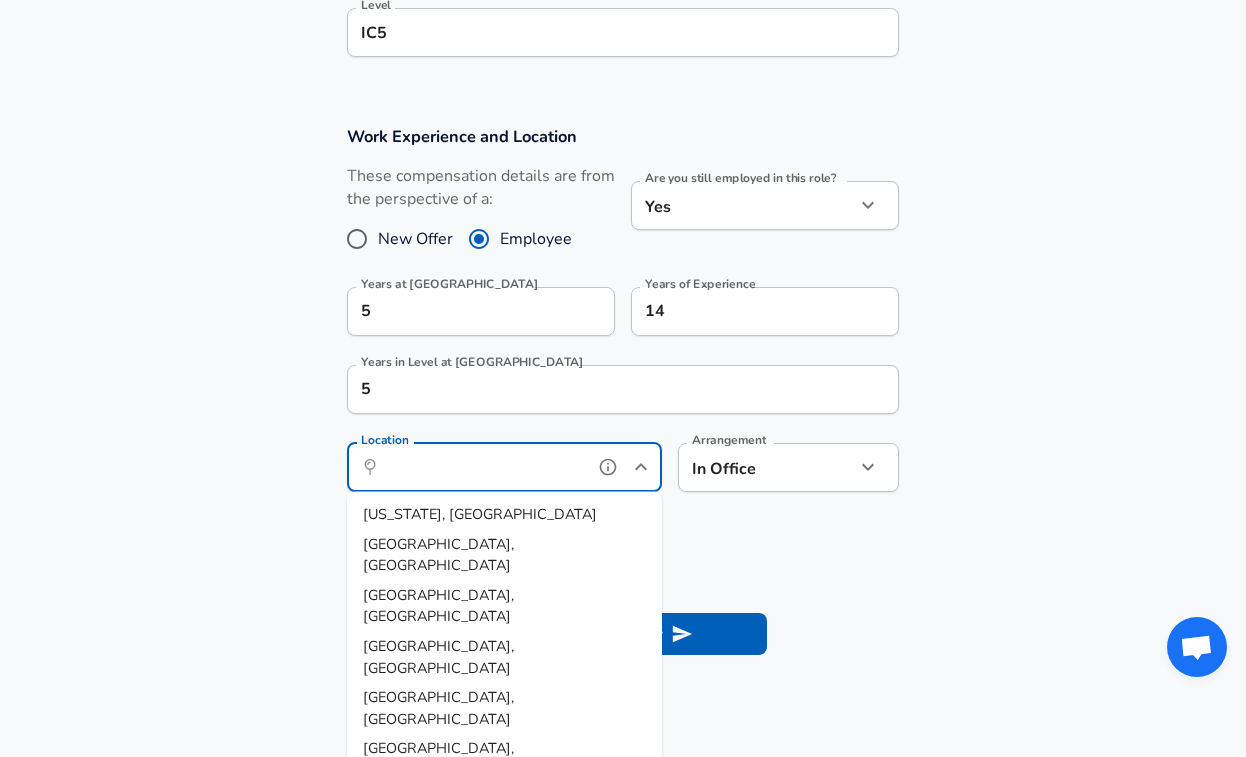 scroll, scrollTop: 38, scrollLeft: 0, axis: vertical 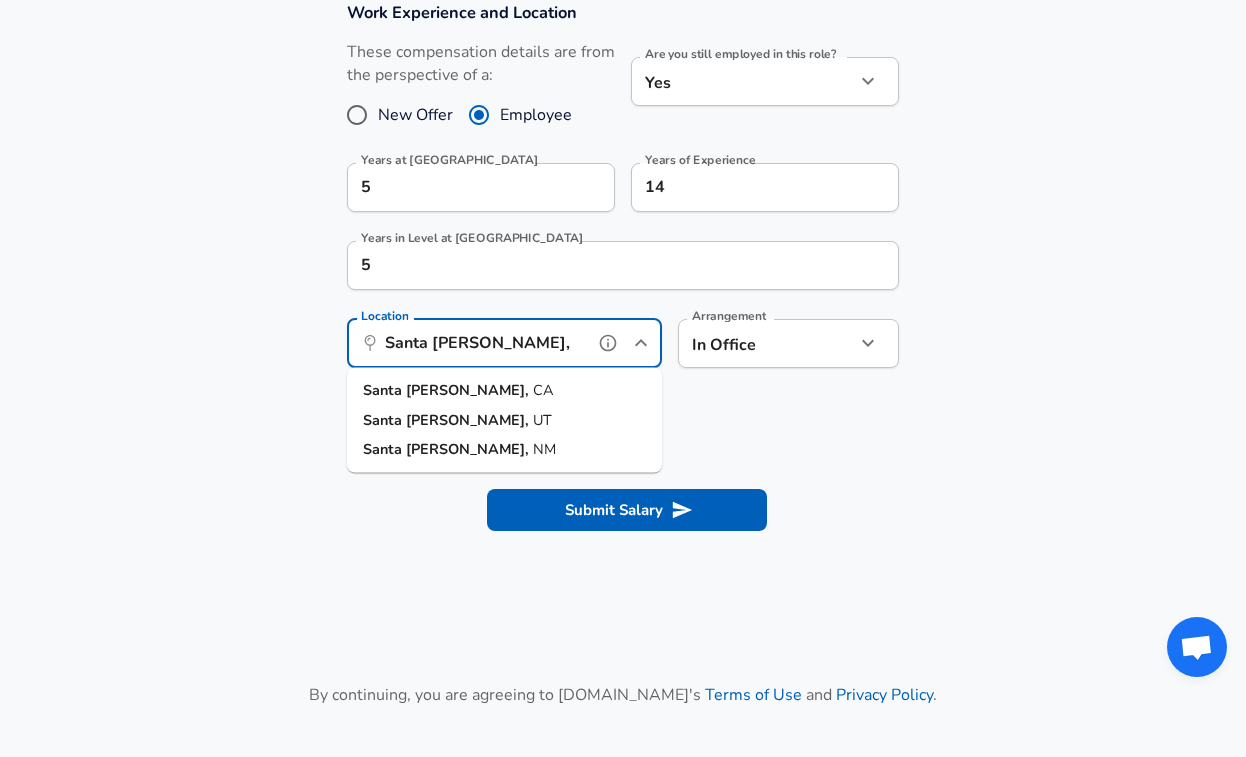 click on "[PERSON_NAME]," at bounding box center [469, 390] 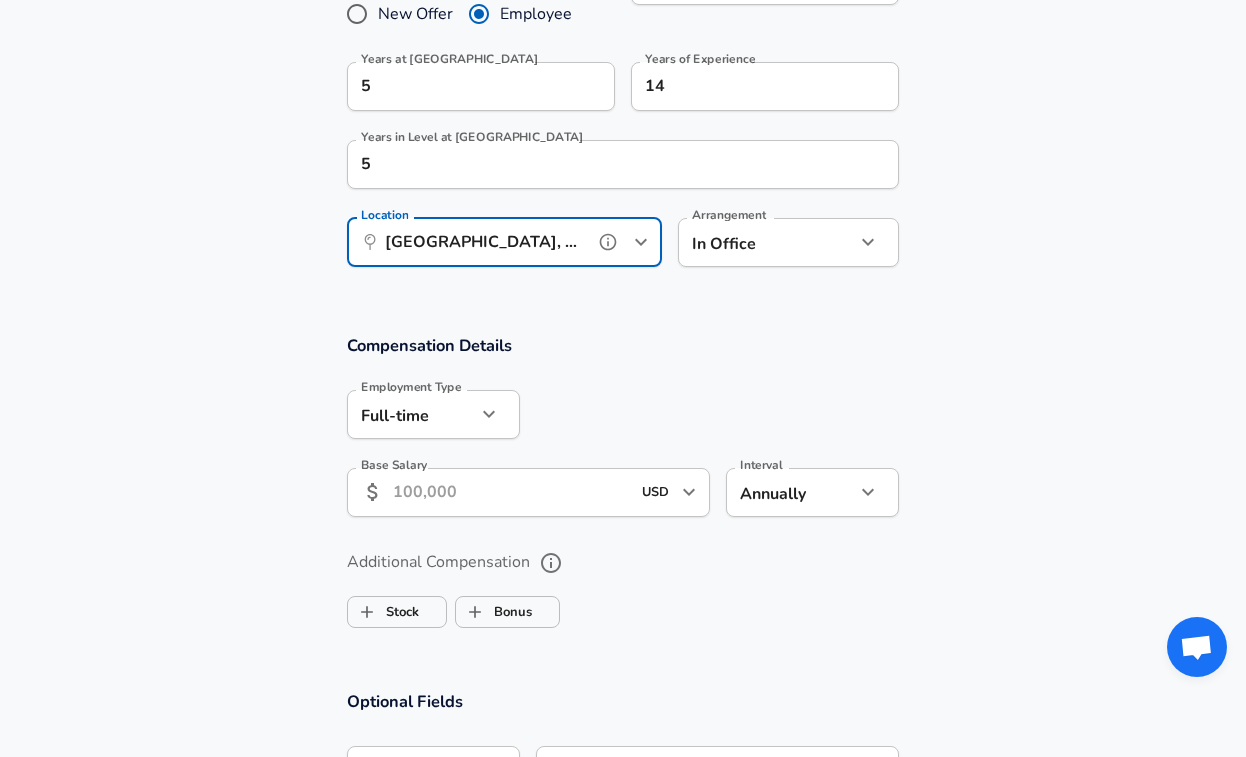 scroll, scrollTop: 1112, scrollLeft: 0, axis: vertical 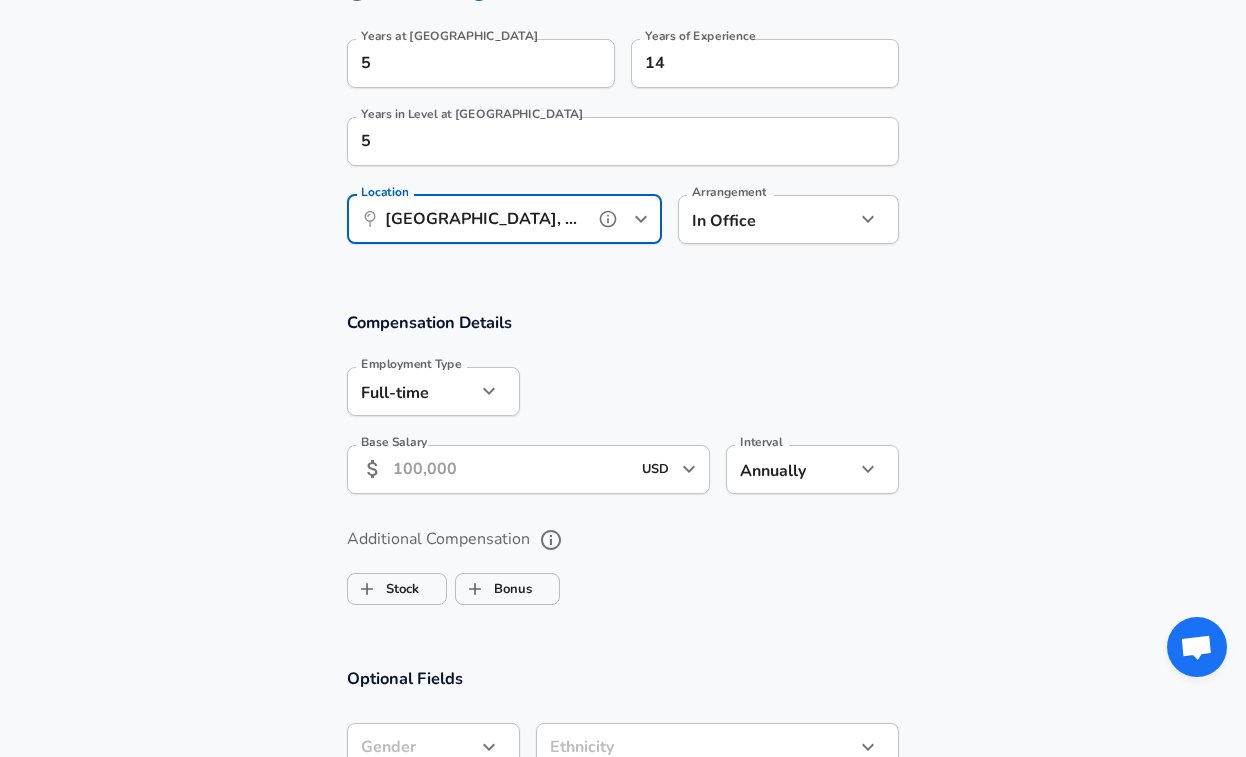 type on "[GEOGRAPHIC_DATA], [GEOGRAPHIC_DATA]" 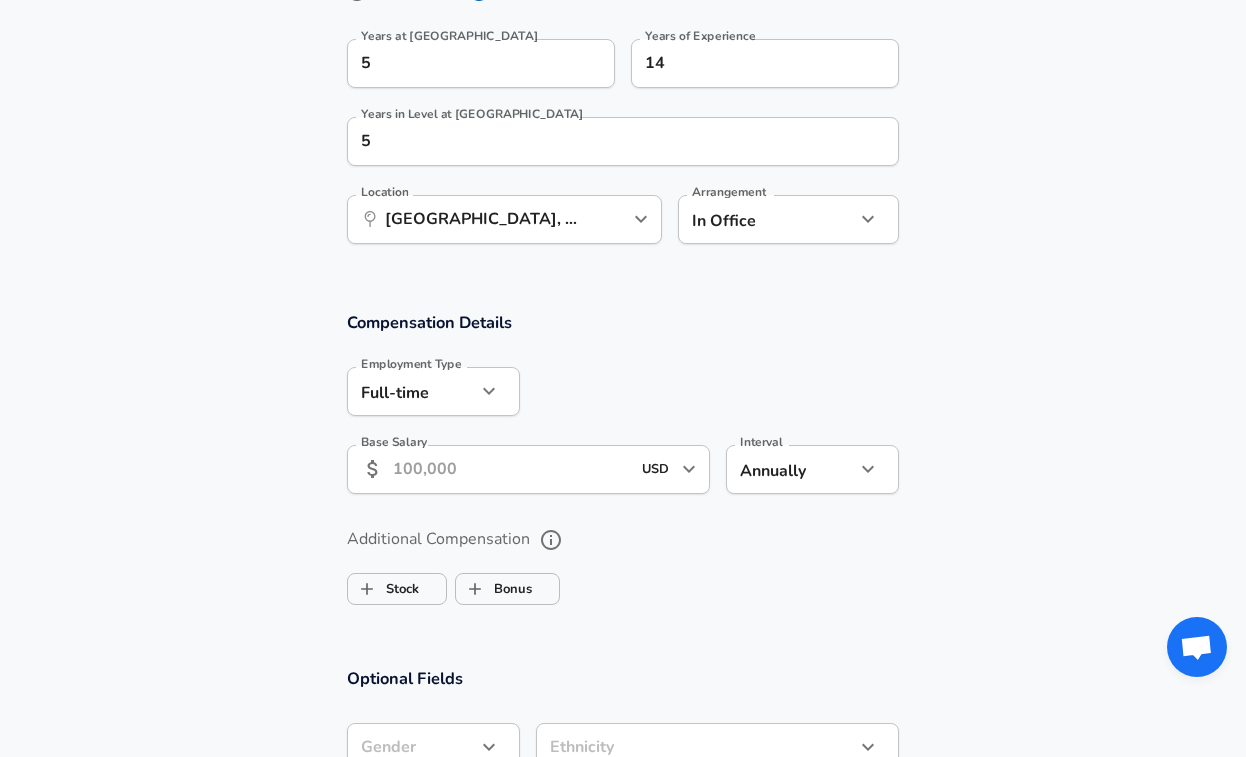 click on "Base Salary" at bounding box center (511, 469) 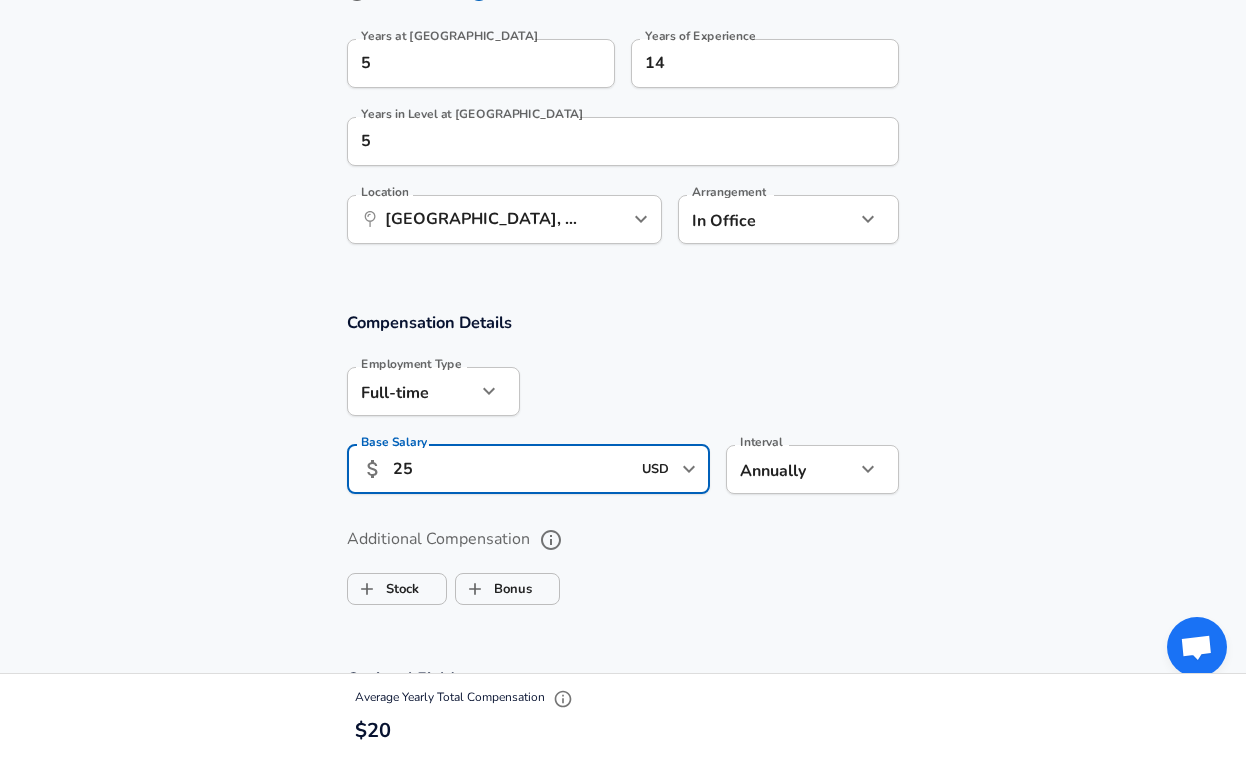 type on "2" 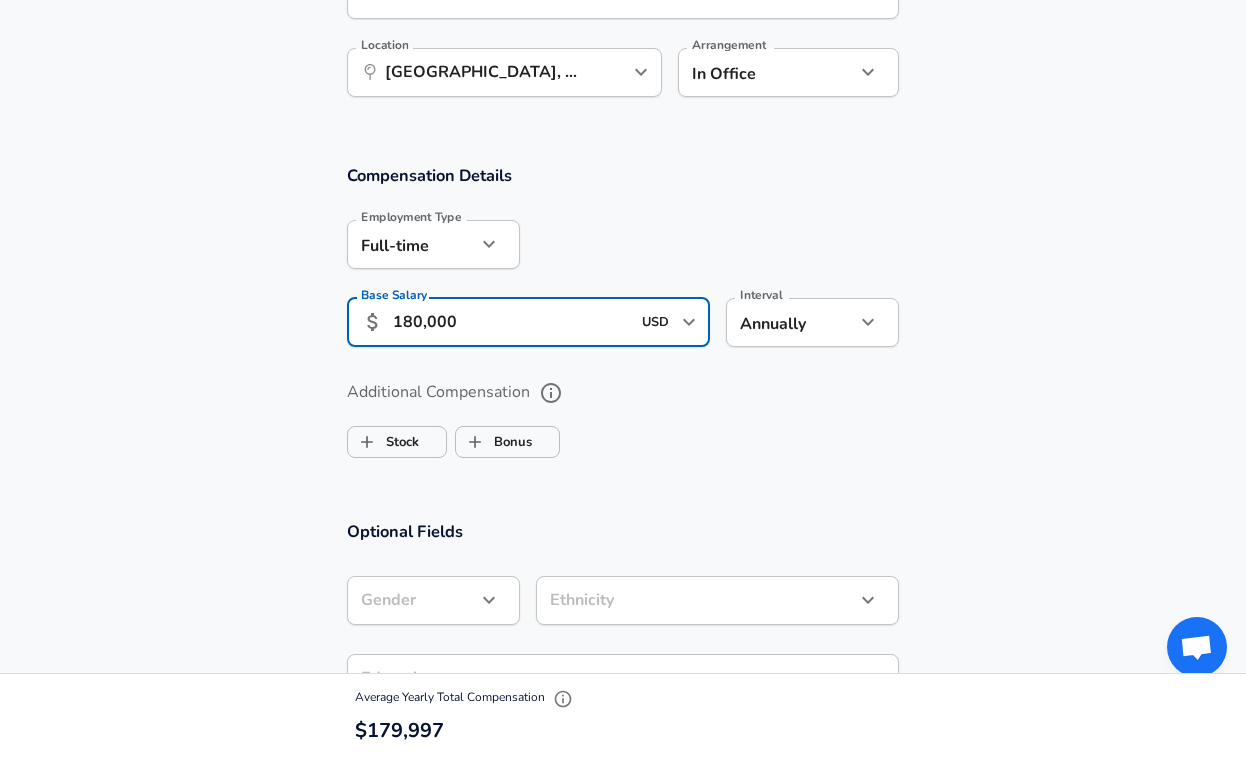 scroll, scrollTop: 1280, scrollLeft: 0, axis: vertical 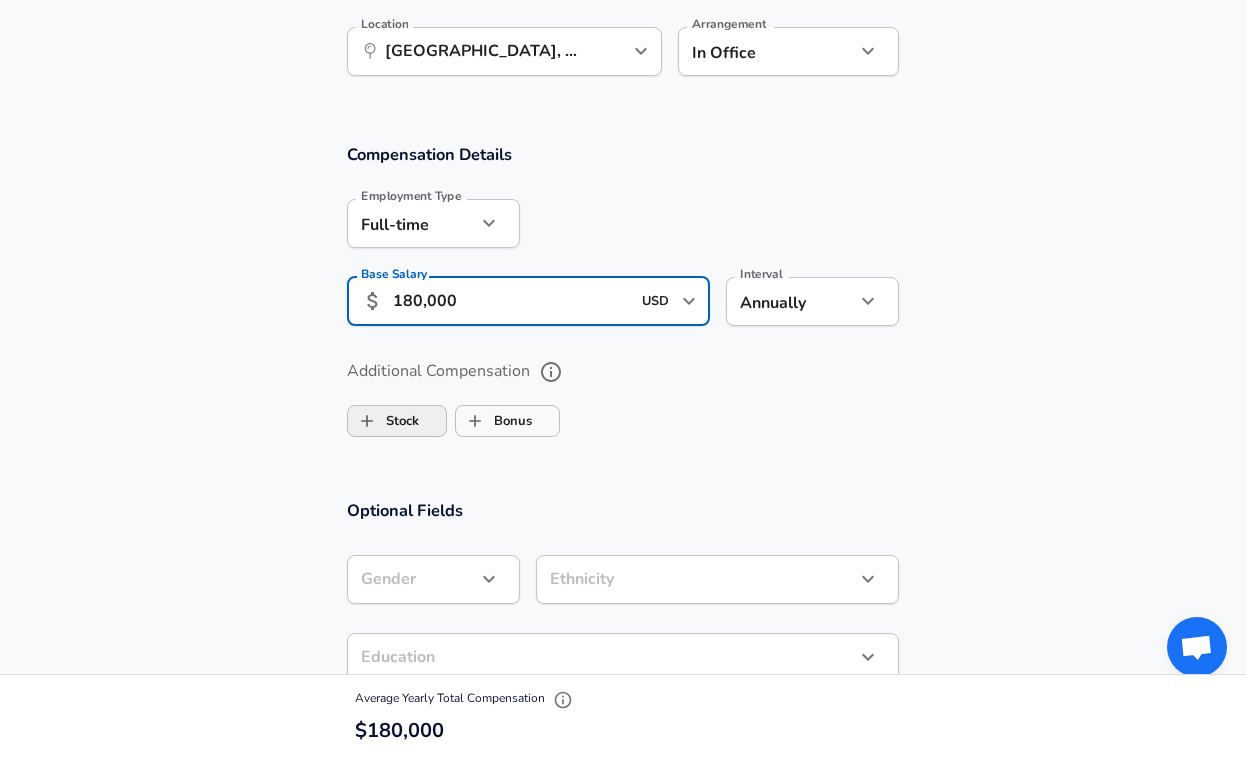 type on "180,000" 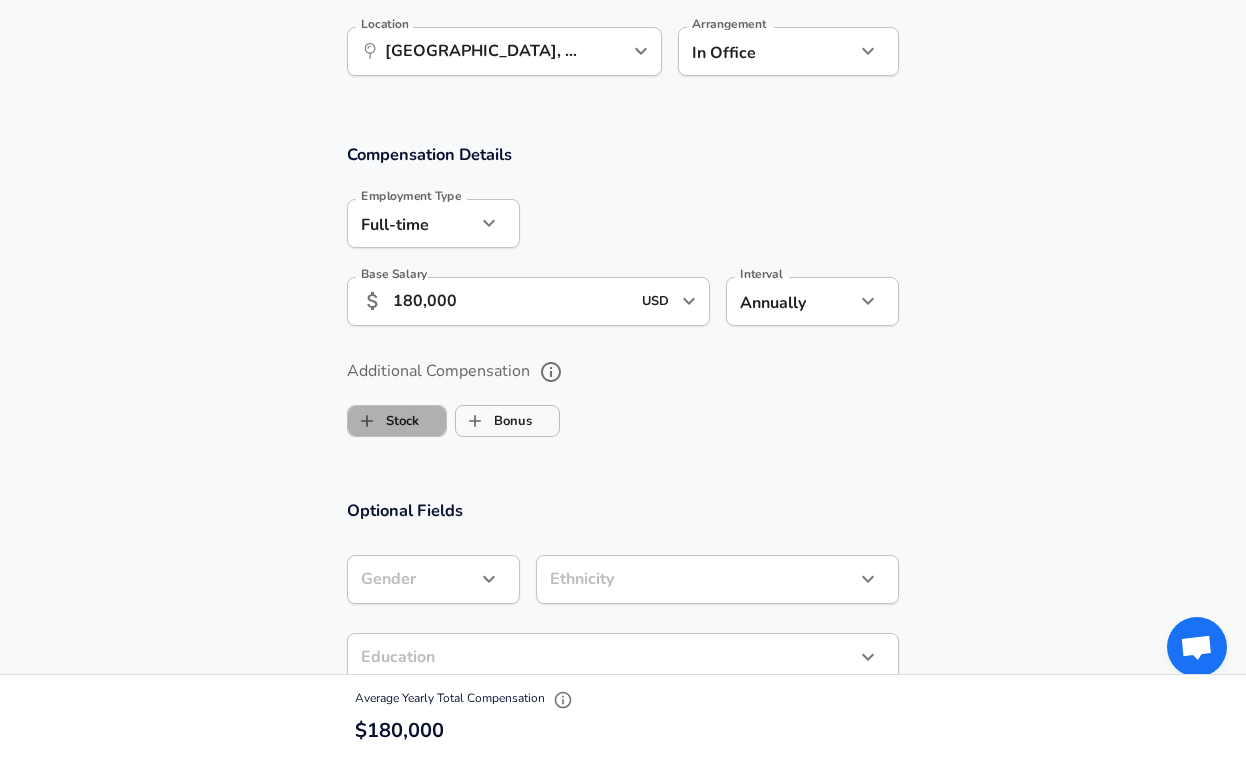 click on "Stock" at bounding box center [383, 421] 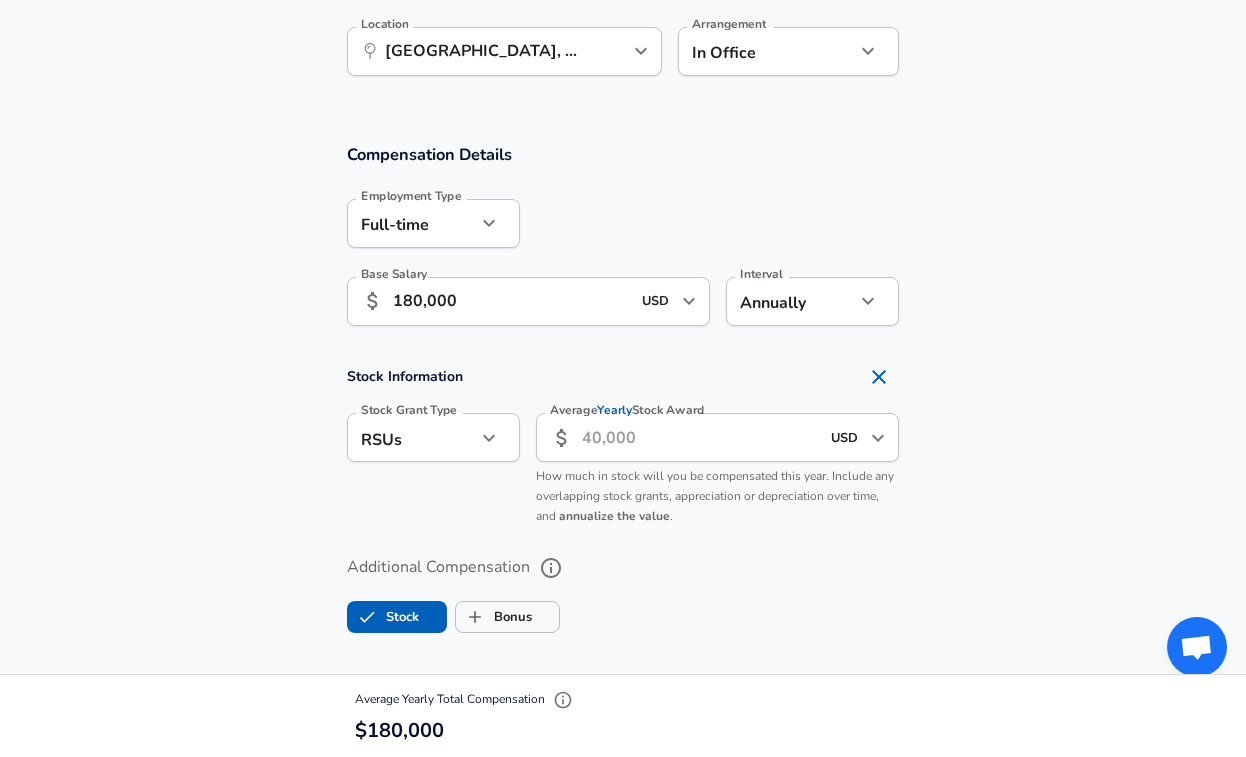 click on "Average  Yearly  Stock Award" at bounding box center [700, 437] 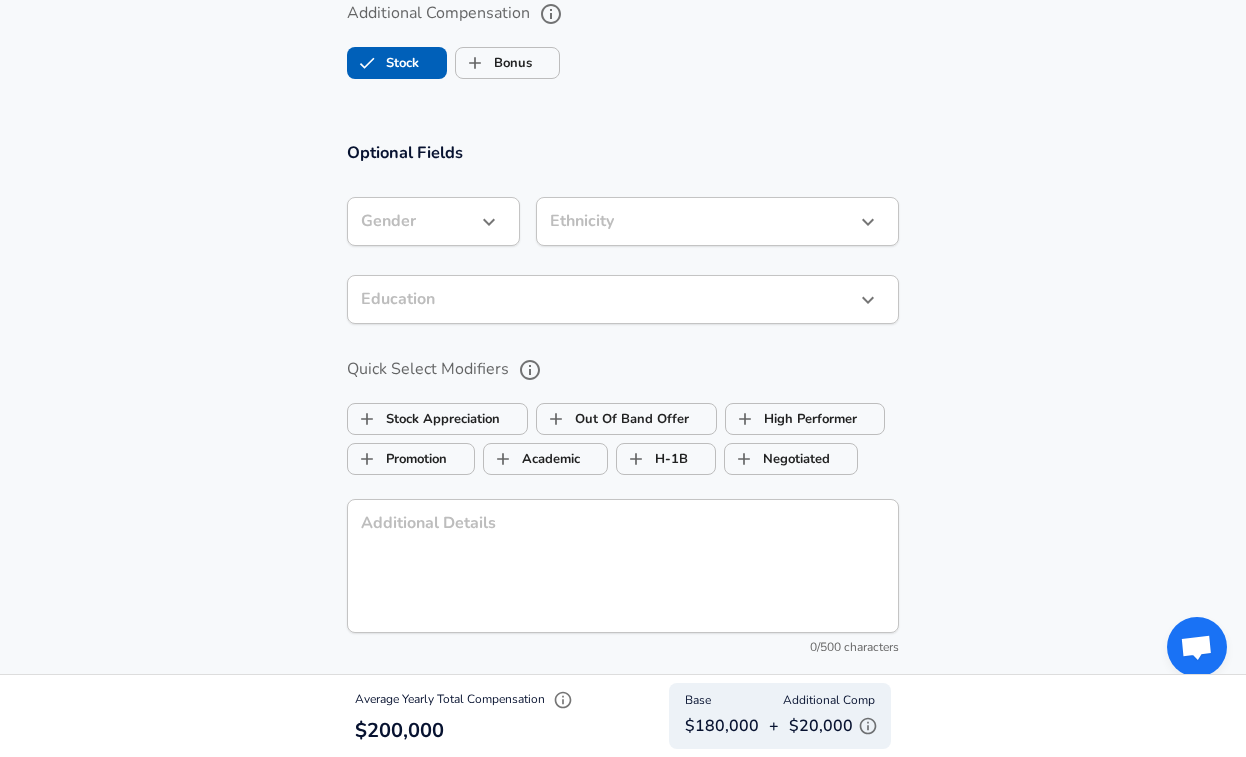 scroll, scrollTop: 1851, scrollLeft: 0, axis: vertical 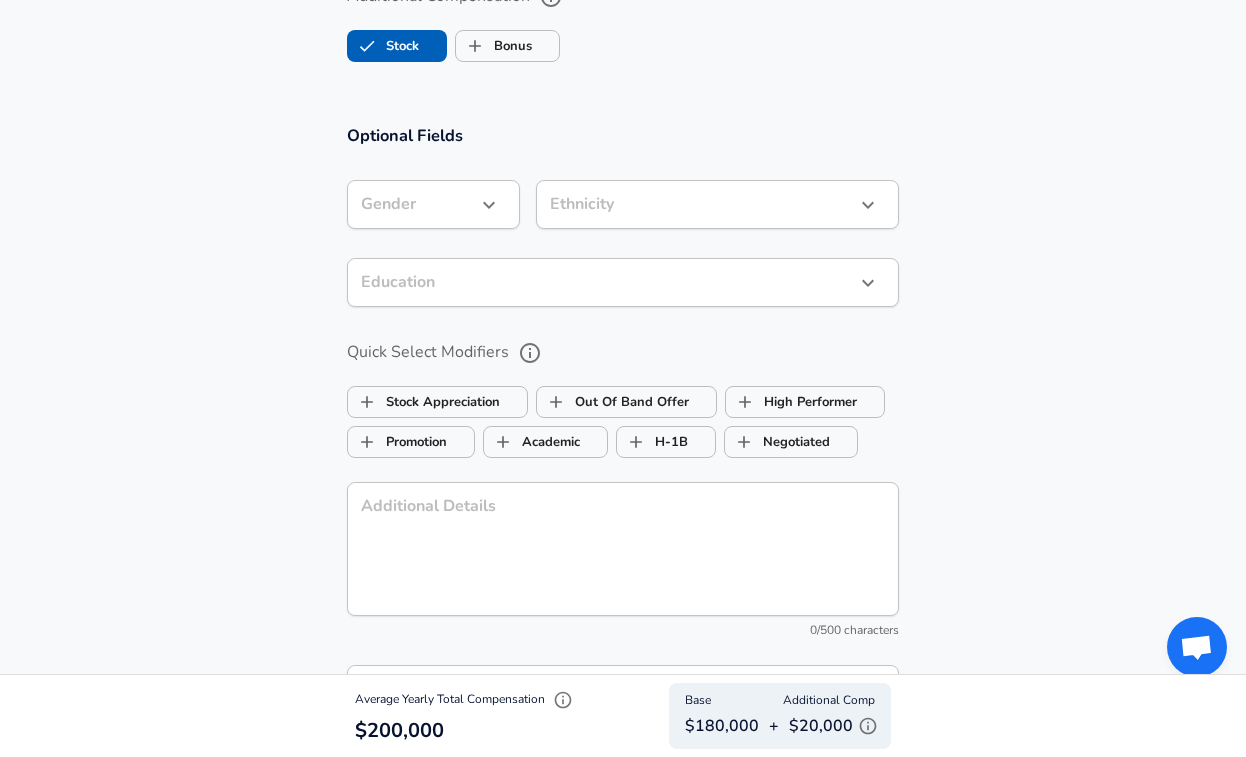 type on "20,000" 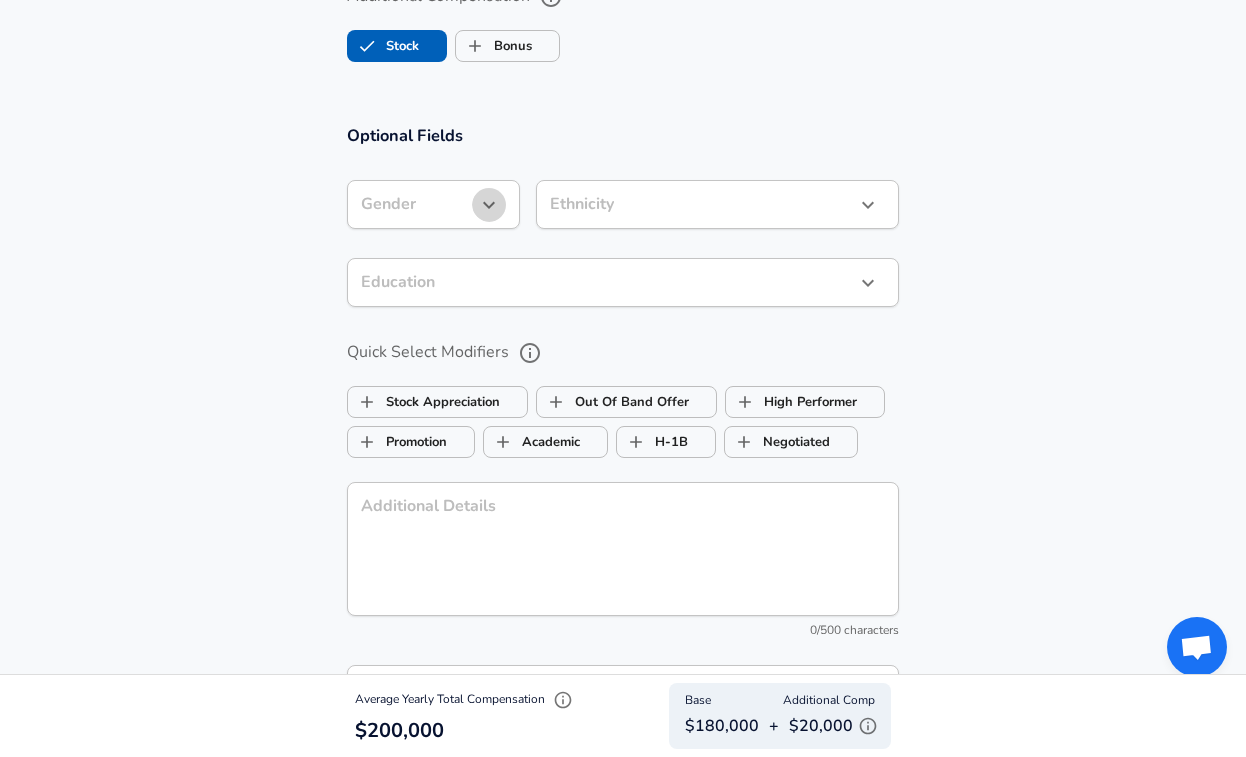 click 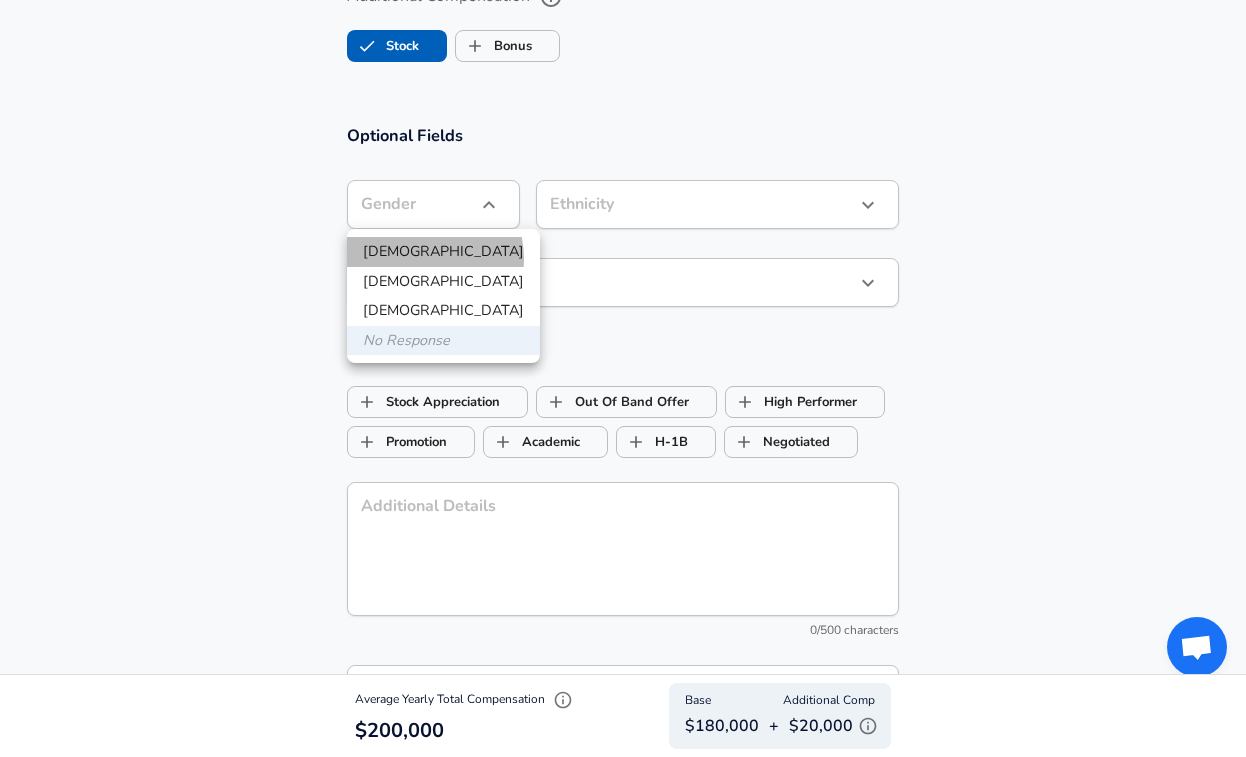 click on "[DEMOGRAPHIC_DATA]" at bounding box center (443, 252) 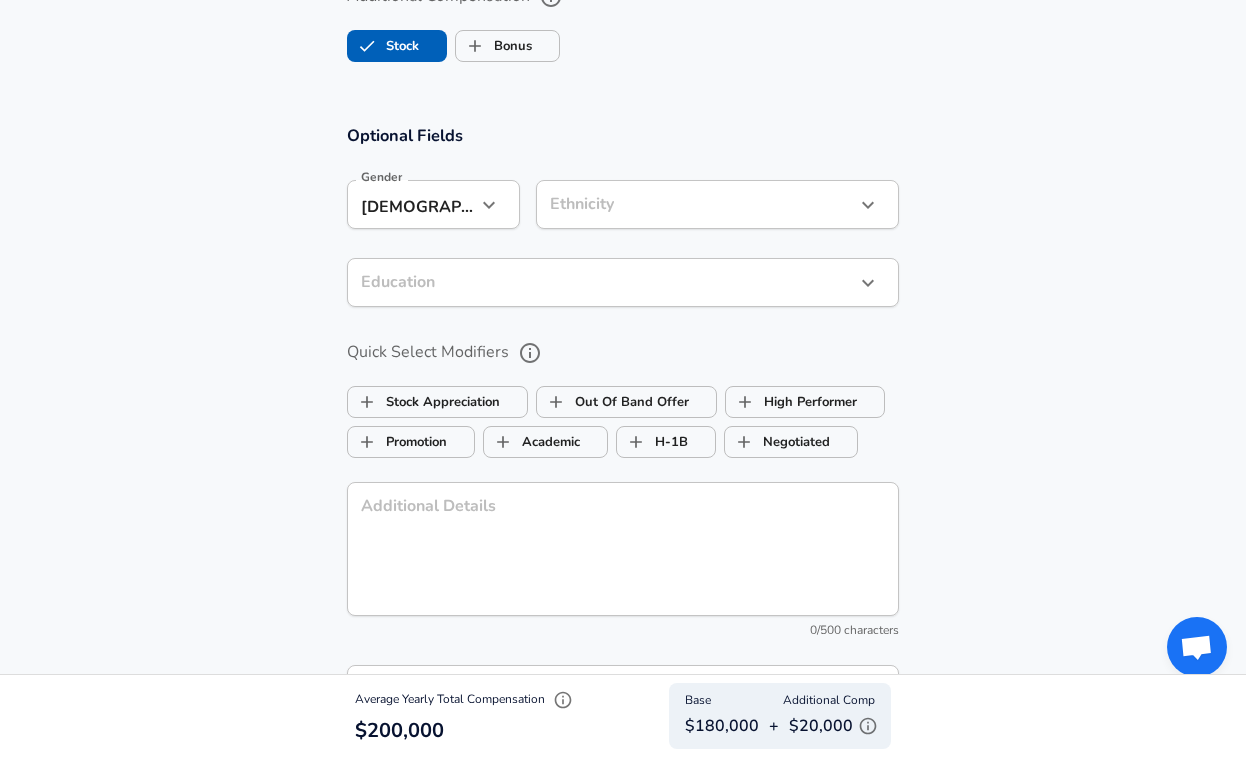 click on "Restart Add Your Salary Upload your offer letter   to verify your submission Enhance Privacy and Anonymity No Automatically hides specific fields until there are enough submissions to safely display the full details.   More Details Based on your submission and the data points that we have already collected, we will automatically hide and anonymize specific fields if there aren't enough data points to remain sufficiently anonymous. Company & Title Information   Enter the company you received your offer from Company Nvidia Company   Select the title that closest resembles your official title. This should be similar to the title that was present on your offer letter. Title Technical Recruiter Title Job Family Recruiter Job Family   Select a Specialization that best fits your role. If you can't find one, select 'Other' to enter a custom specialization Select Specialization Other Other Select Specialization   Specialization (Other) Technical Specialization (Other)   Level IC5 Level Work Experience and Location Yes" at bounding box center (623, -1473) 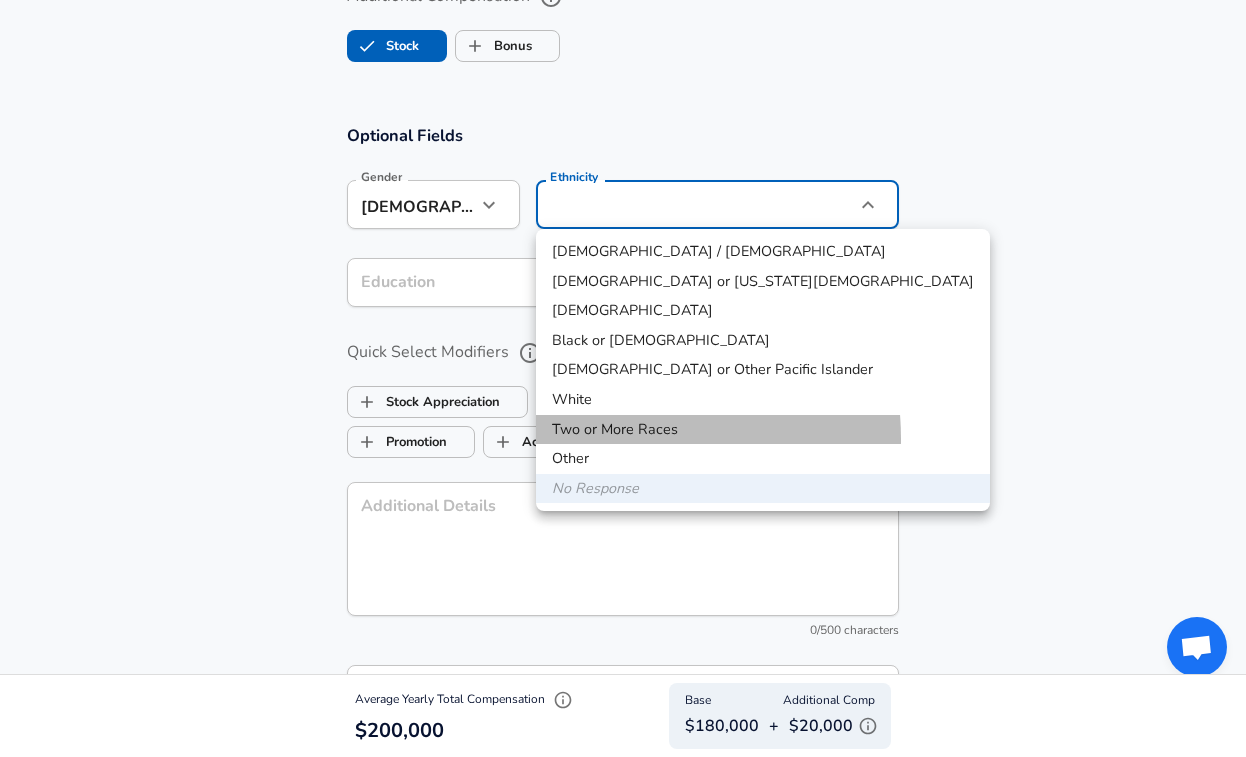 click on "Two or More Races" at bounding box center (763, 430) 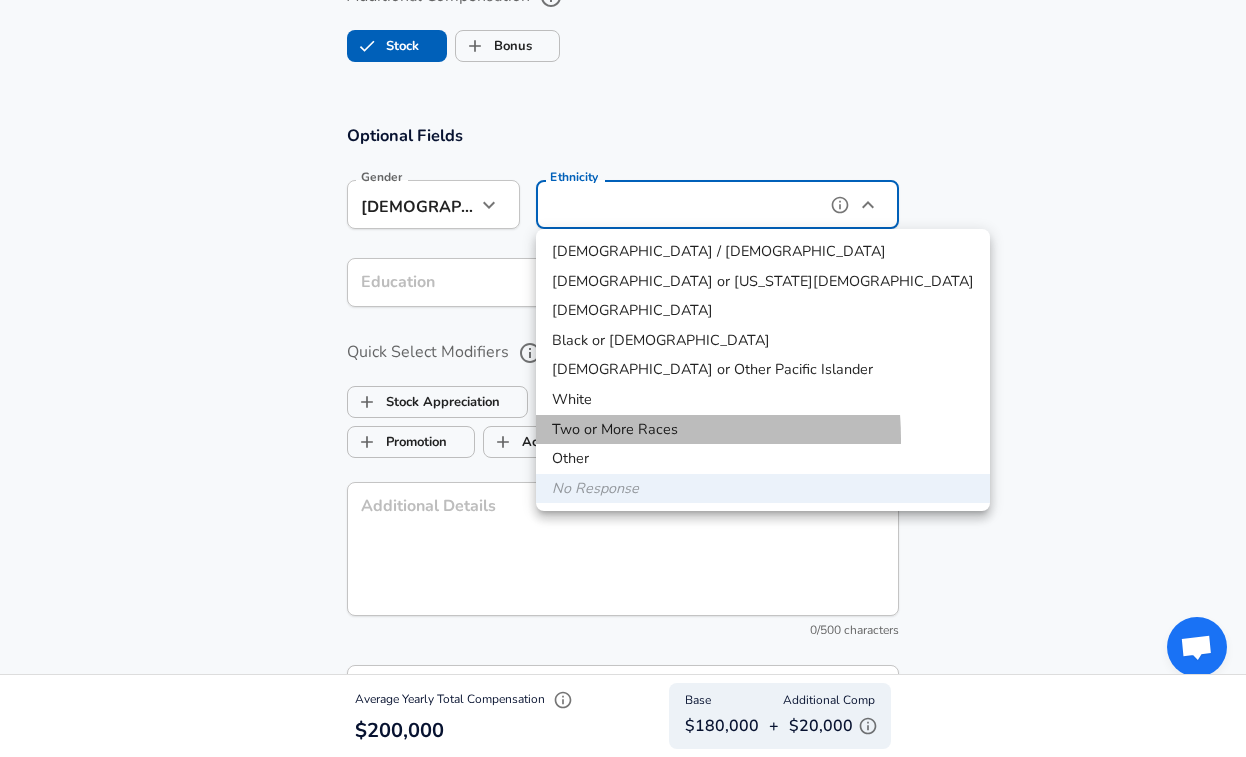type on "Two or More Races" 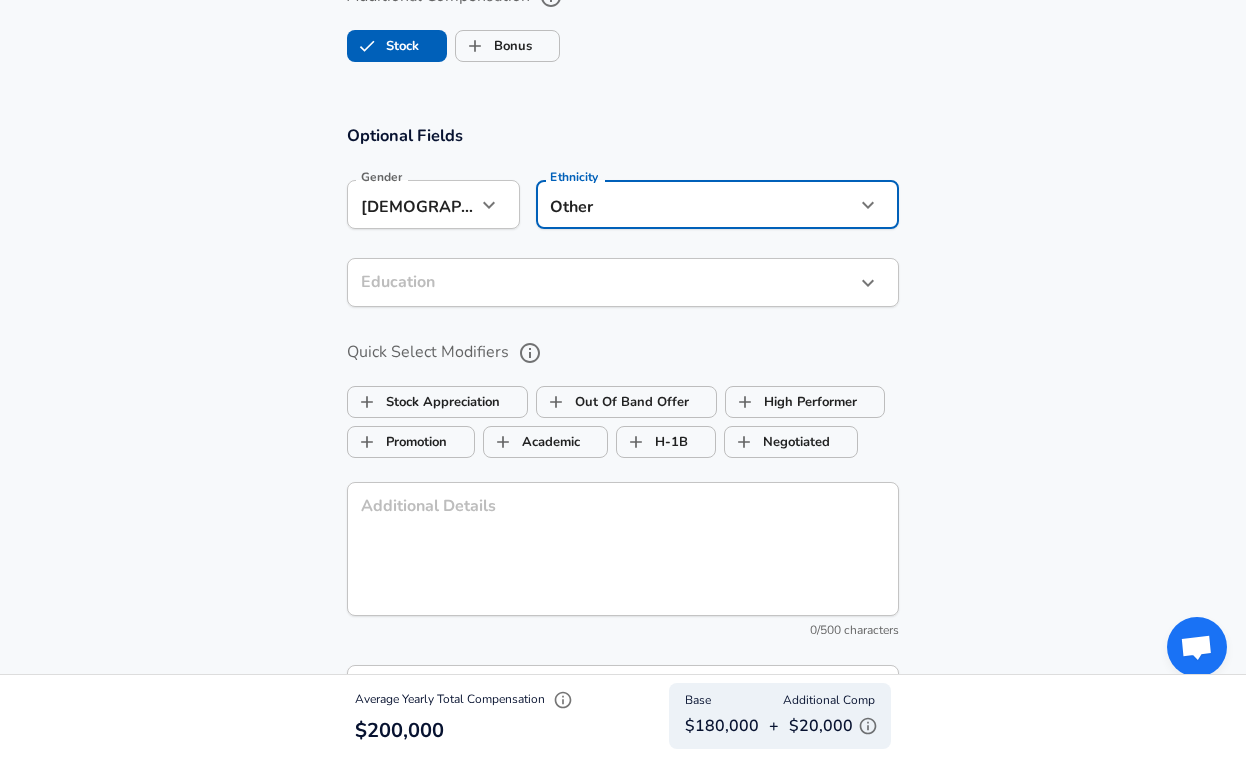 click on "Restart Add Your Salary Upload your offer letter   to verify your submission Enhance Privacy and Anonymity No Automatically hides specific fields until there are enough submissions to safely display the full details.   More Details Based on your submission and the data points that we have already collected, we will automatically hide and anonymize specific fields if there aren't enough data points to remain sufficiently anonymous. Company & Title Information   Enter the company you received your offer from Company Nvidia Company   Select the title that closest resembles your official title. This should be similar to the title that was present on your offer letter. Title Technical Recruiter Title Job Family Recruiter Job Family   Select a Specialization that best fits your role. If you can't find one, select 'Other' to enter a custom specialization Select Specialization Other Other Select Specialization   Specialization (Other) Technical Specialization (Other)   Level IC5 Level Work Experience and Location Yes" at bounding box center [623, -1473] 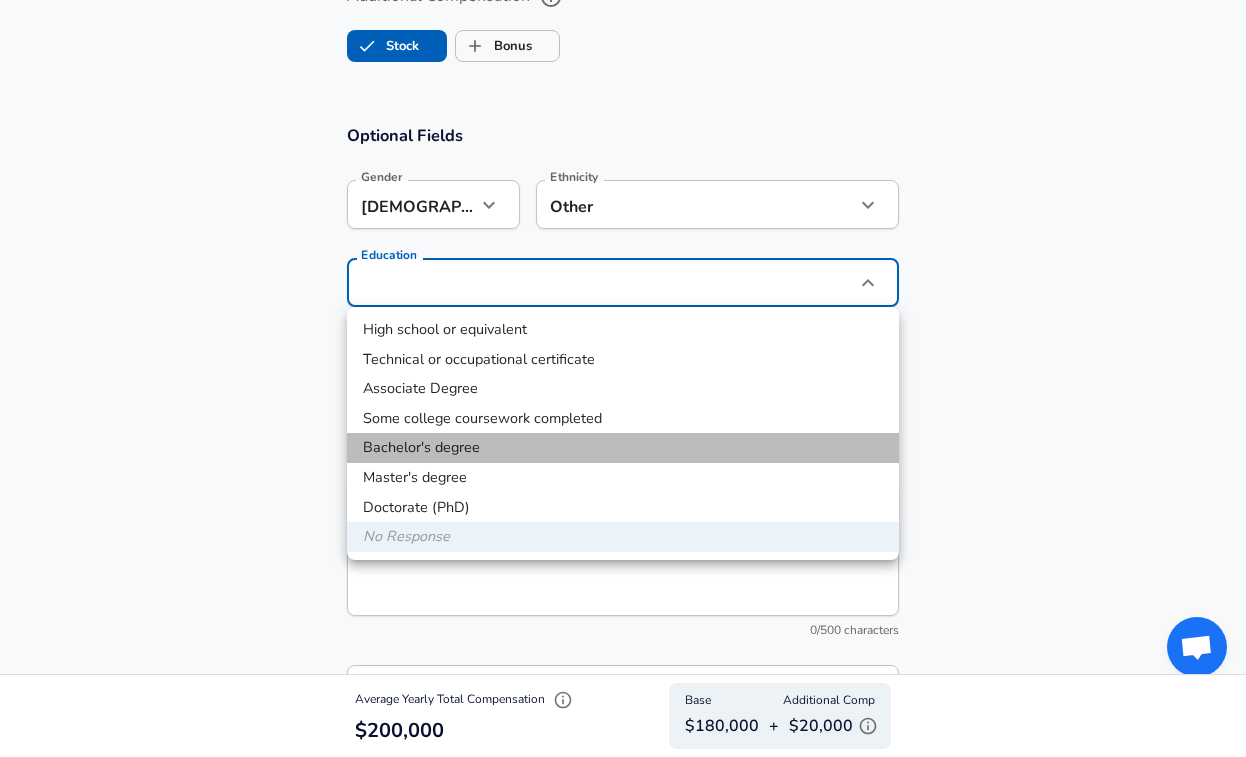 click on "Bachelor's degree" at bounding box center (623, 448) 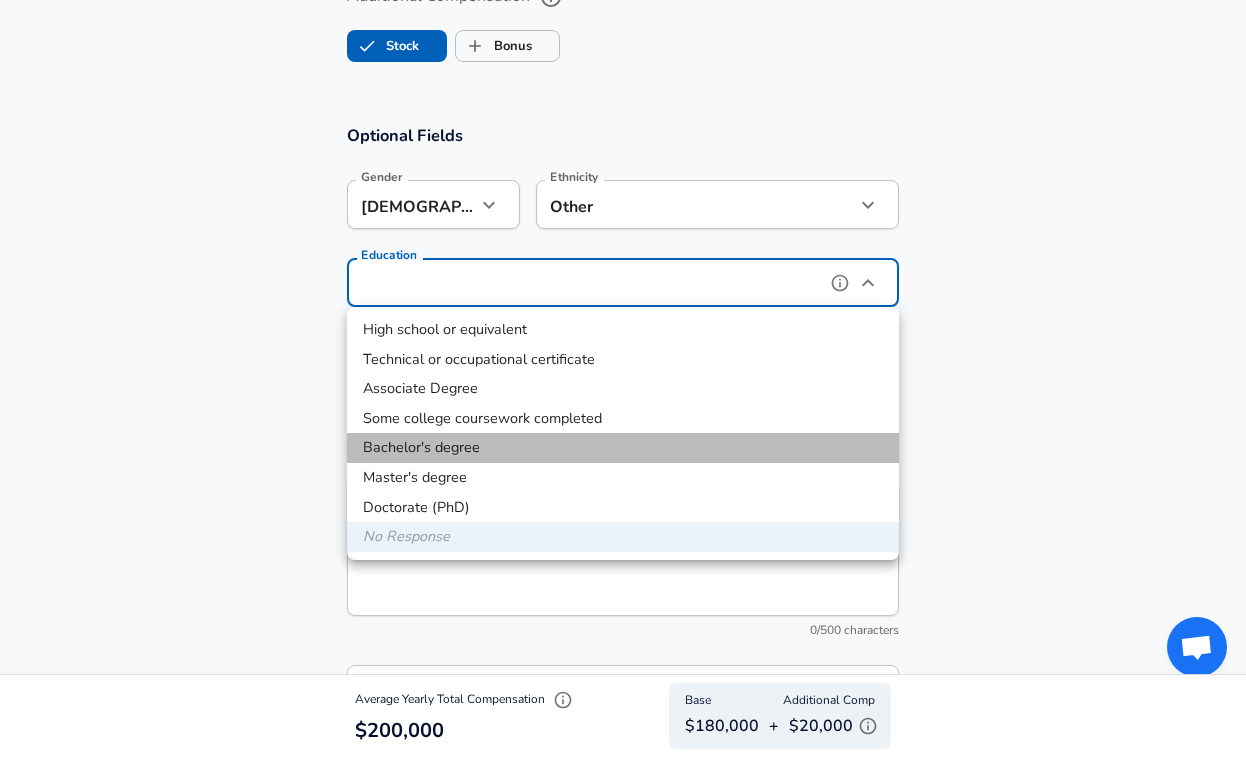type on "Bachelors degree" 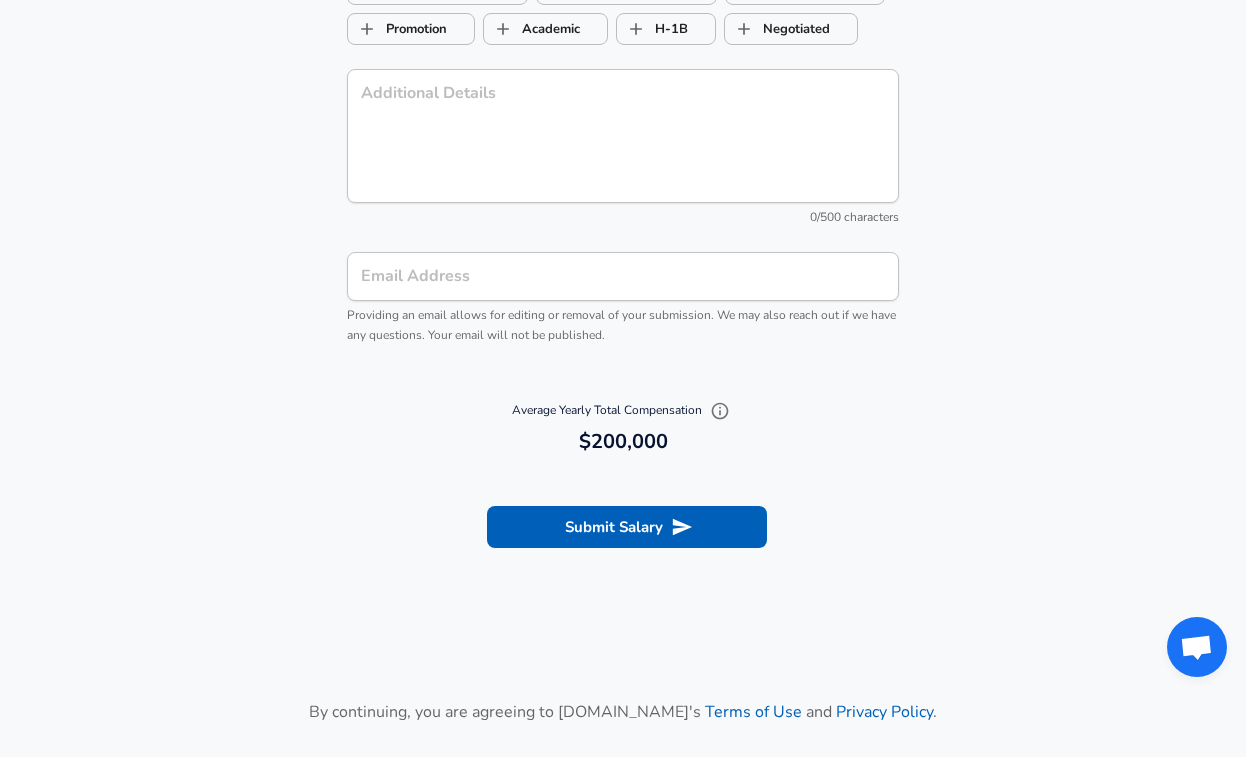 scroll, scrollTop: 2261, scrollLeft: 0, axis: vertical 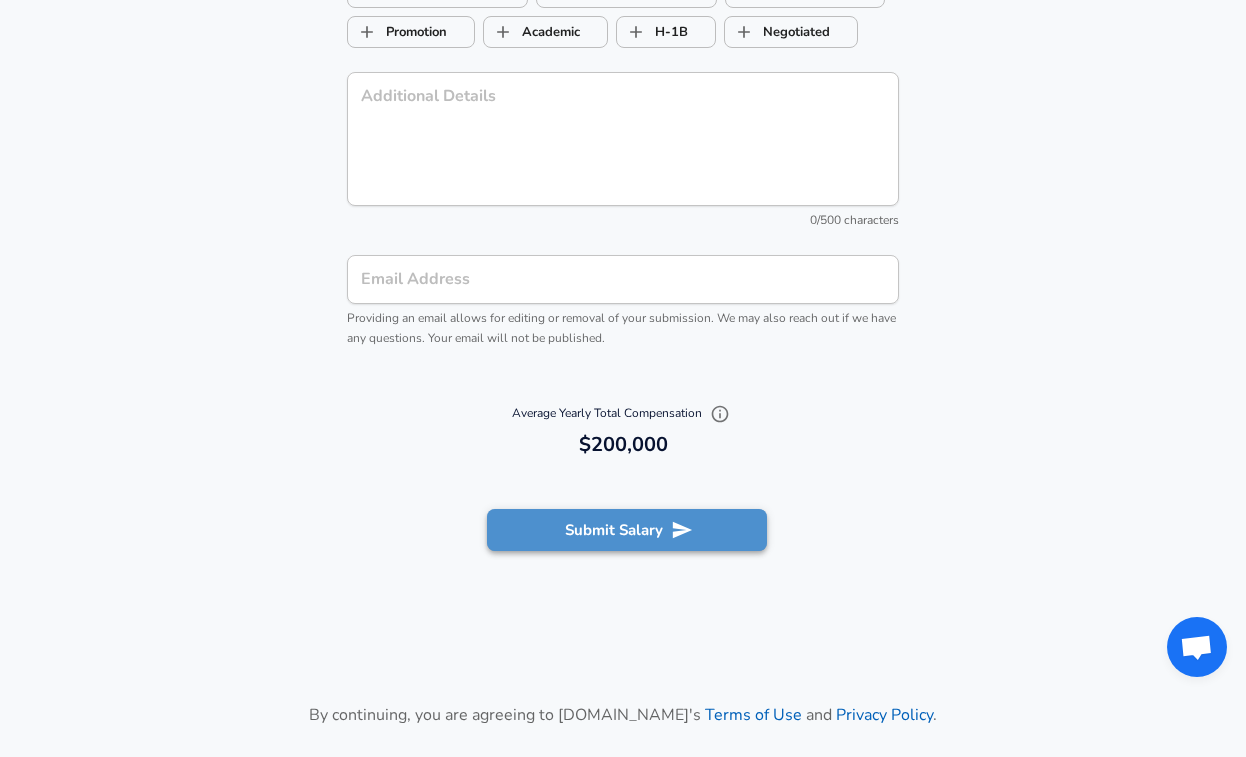 click on "Submit Salary" at bounding box center (627, 530) 